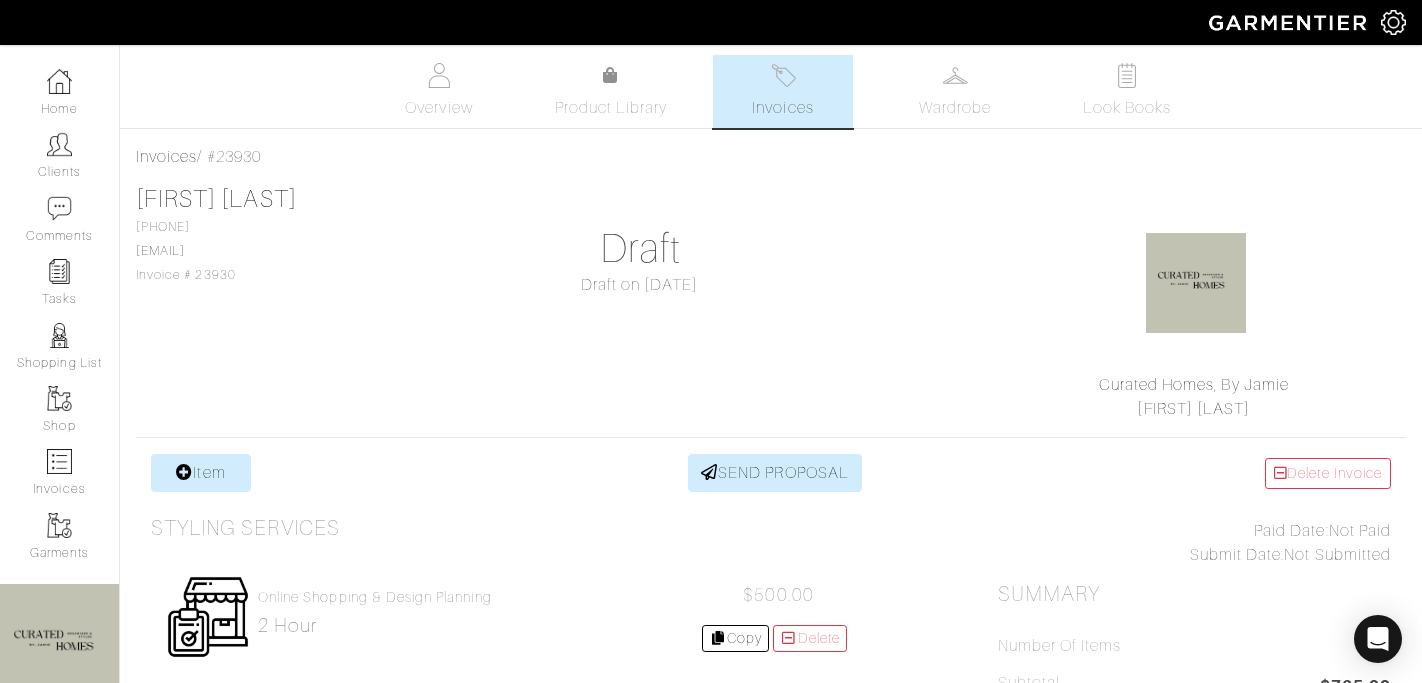 scroll, scrollTop: 0, scrollLeft: 0, axis: both 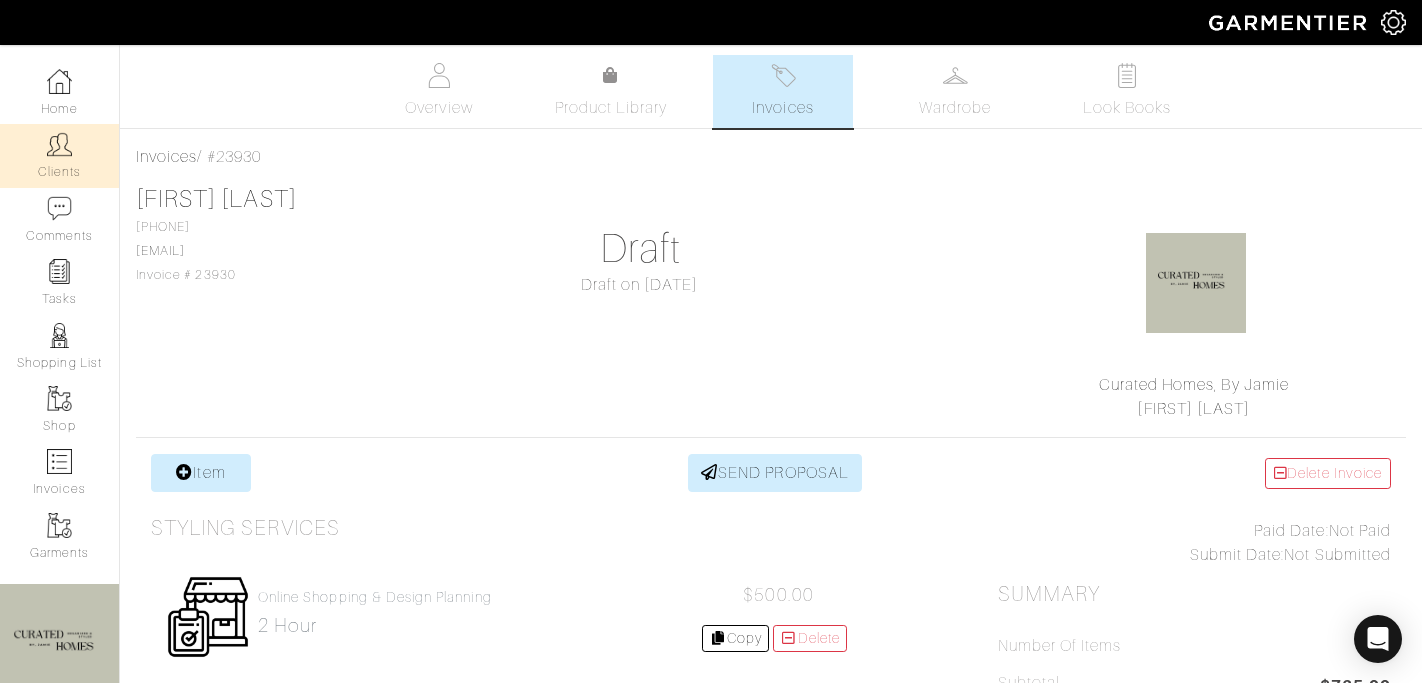 click at bounding box center (59, 144) 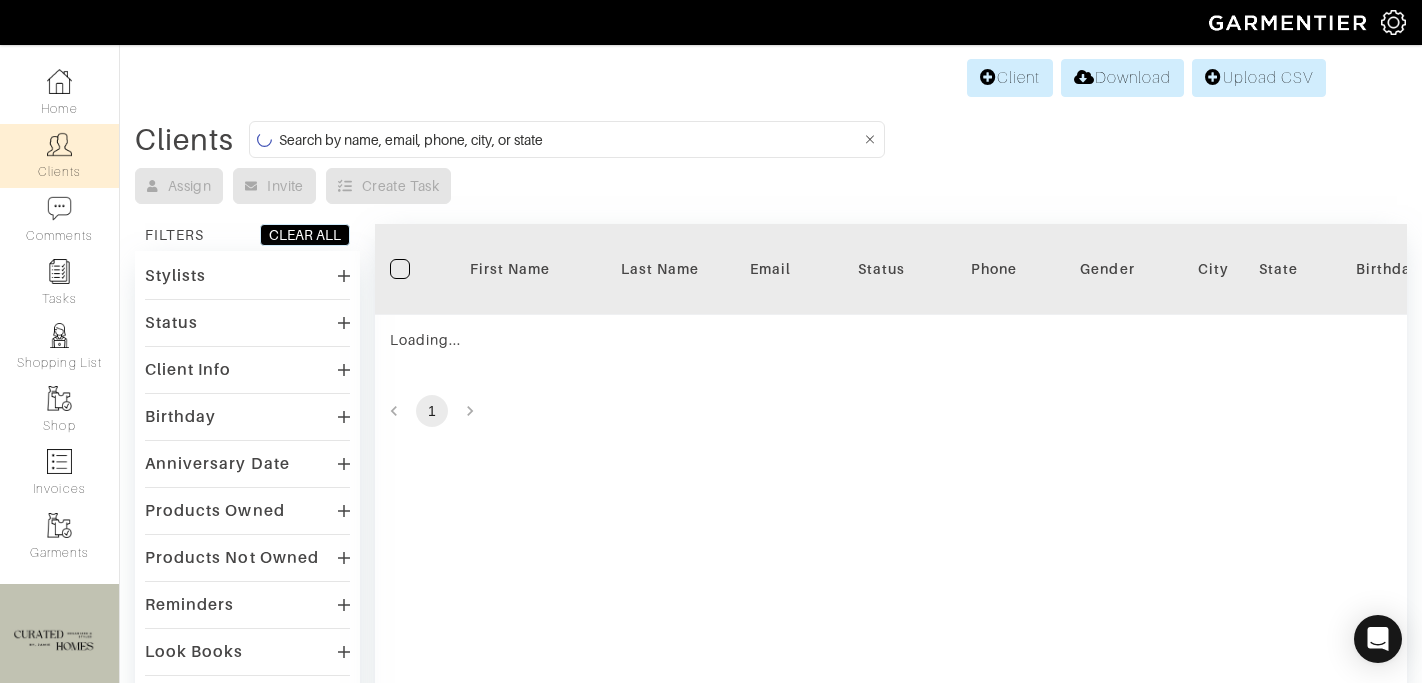 click at bounding box center (570, 139) 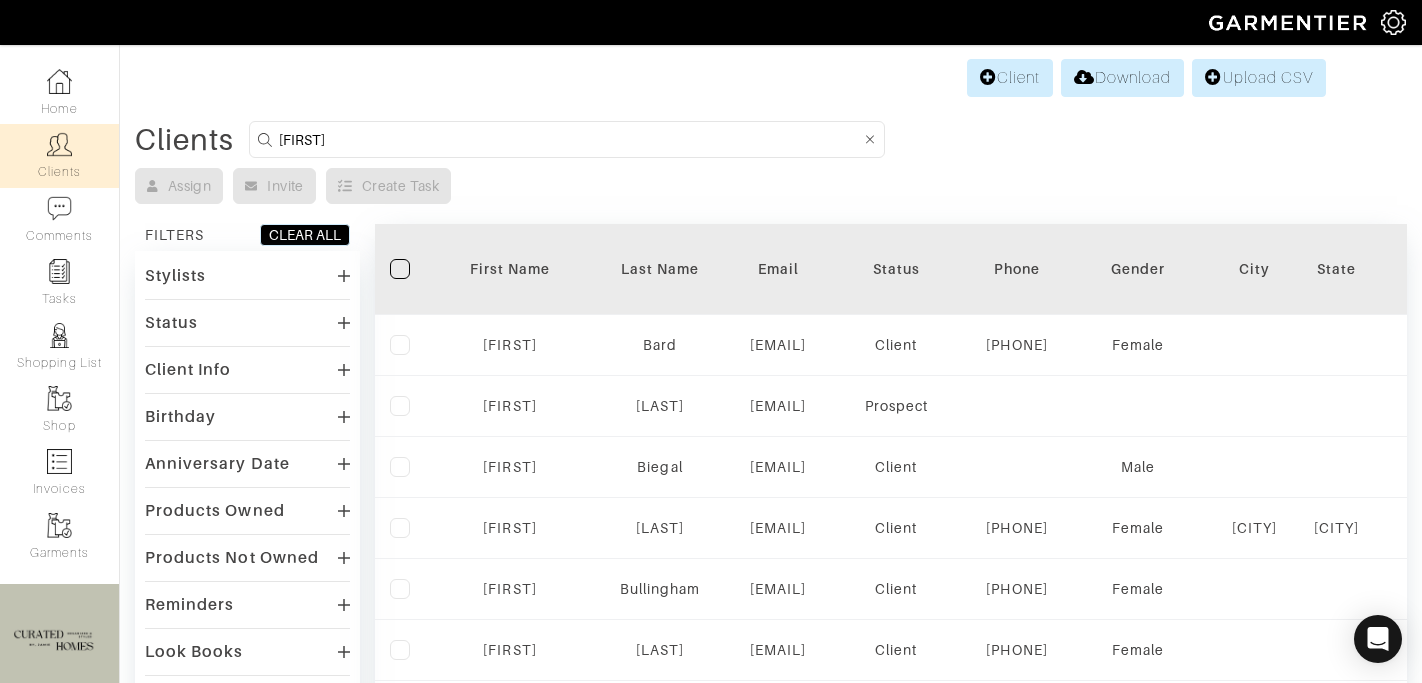 type on "vanessa" 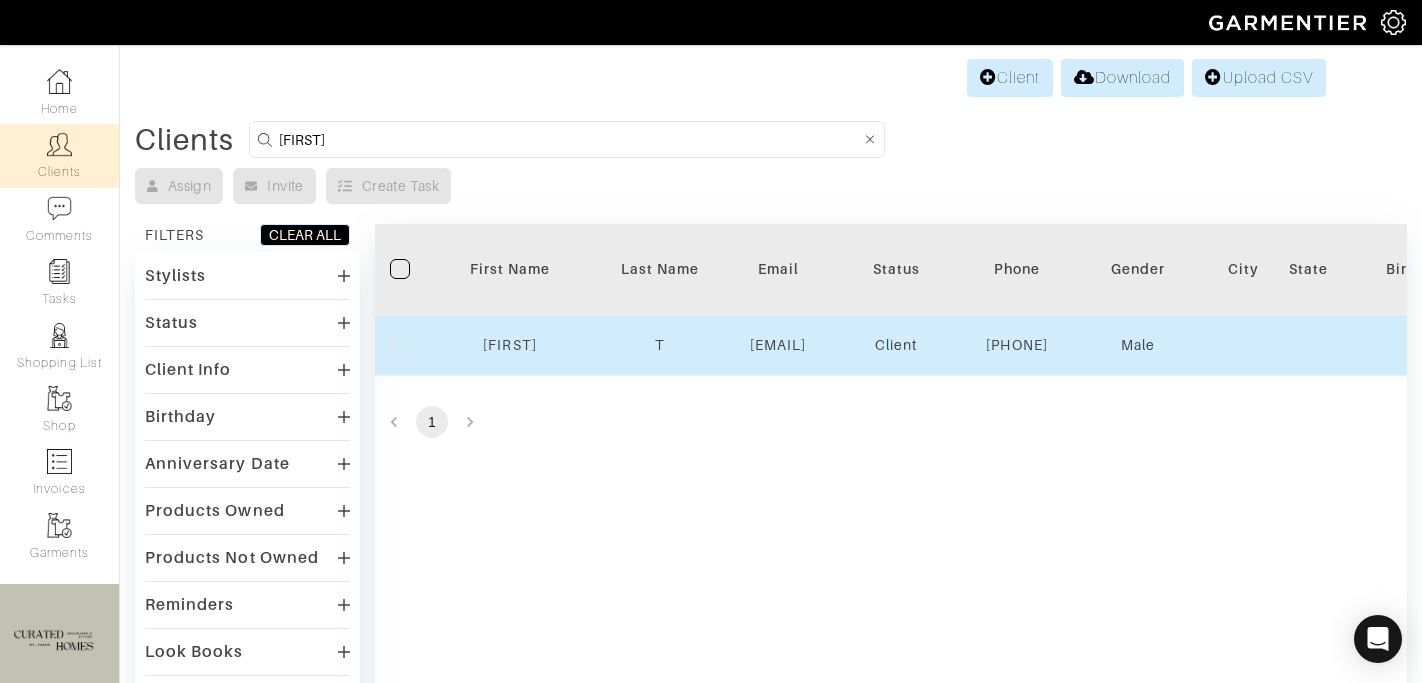click on "Vanessa" at bounding box center [405, 345] 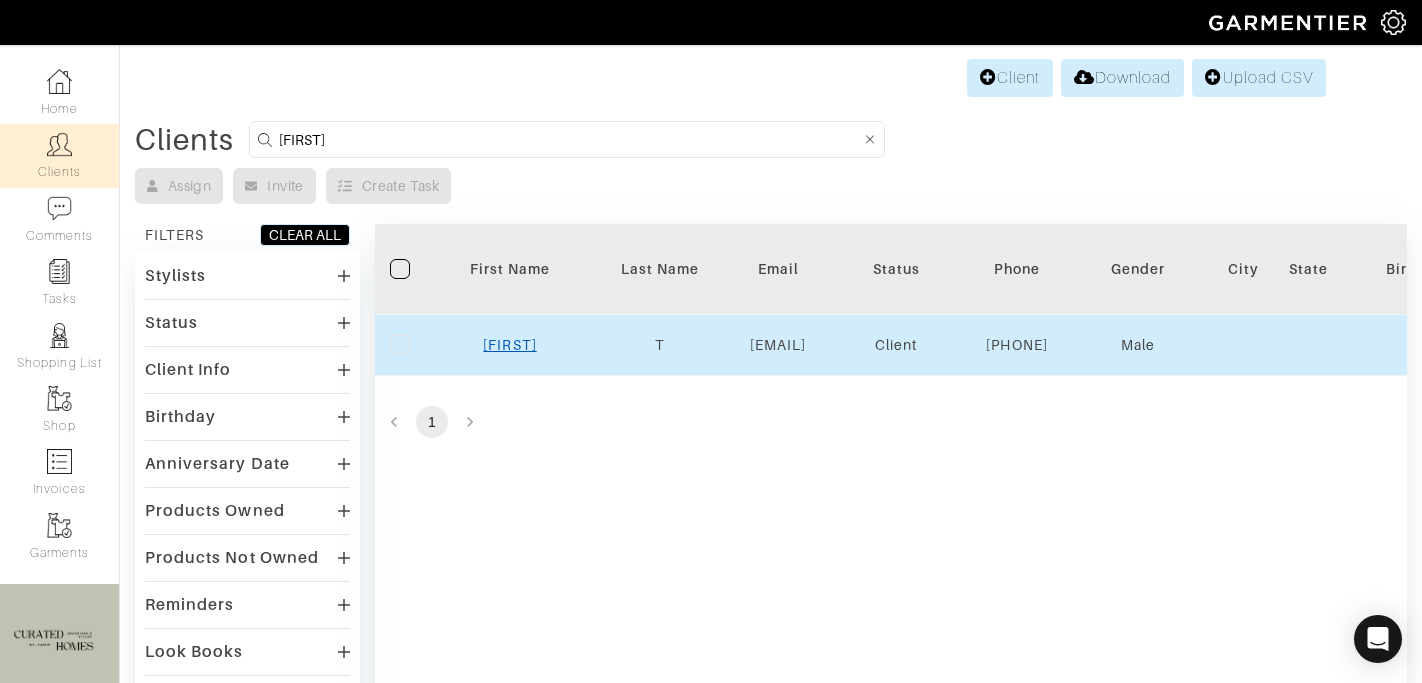 click on "Vanessa" at bounding box center (509, 345) 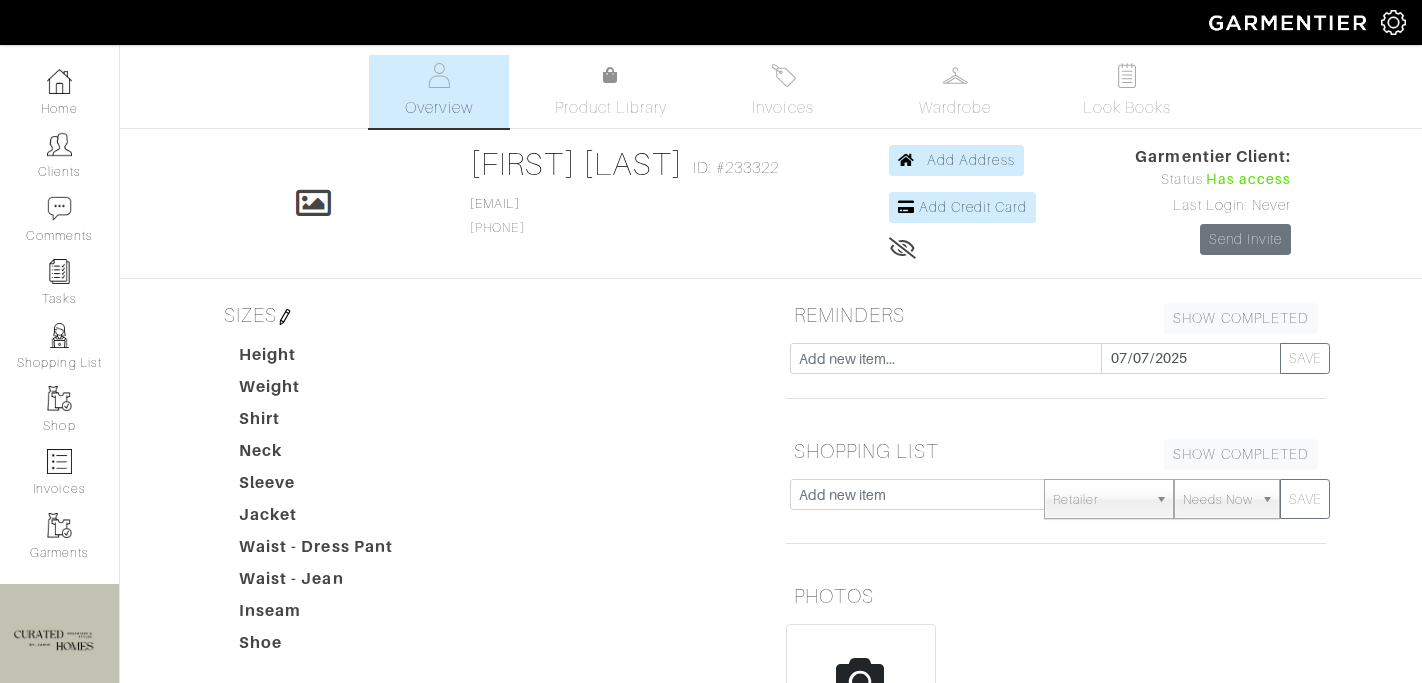 scroll, scrollTop: 0, scrollLeft: 0, axis: both 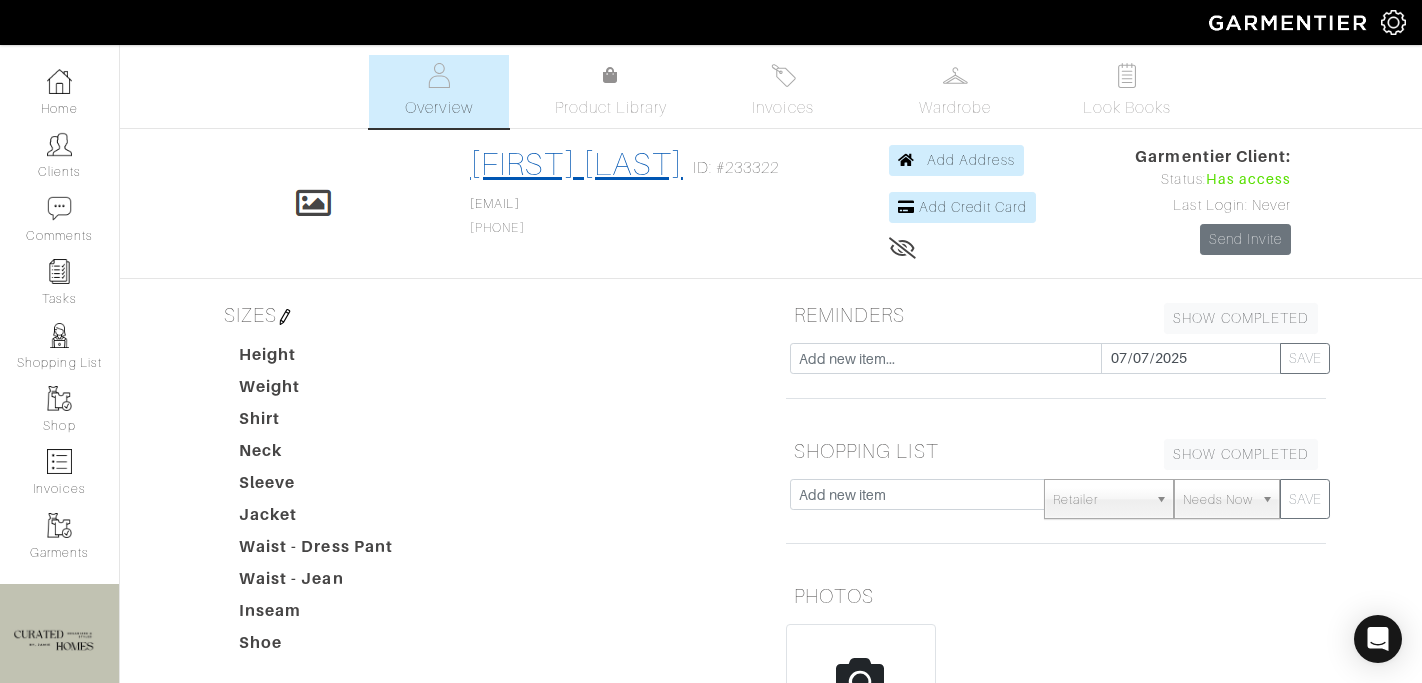 click on "Vanessa  T" at bounding box center [576, 164] 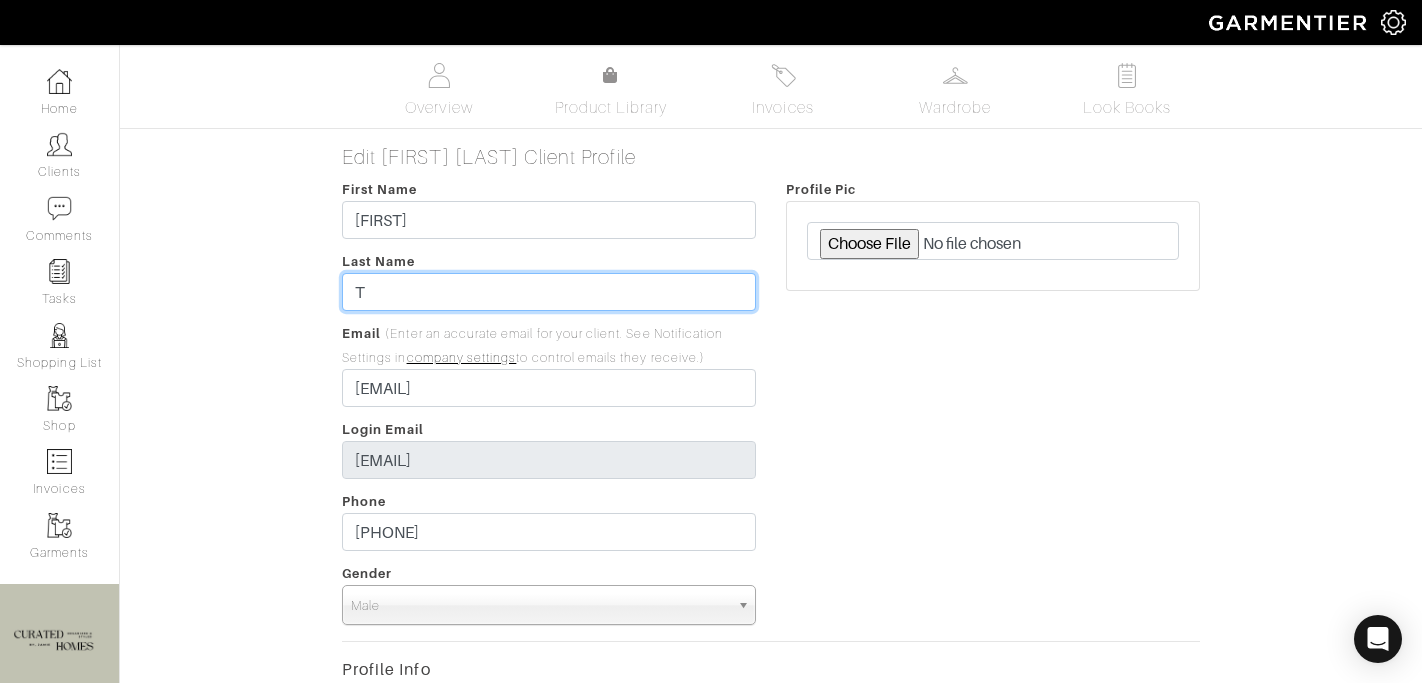 click on "T" at bounding box center [549, 292] 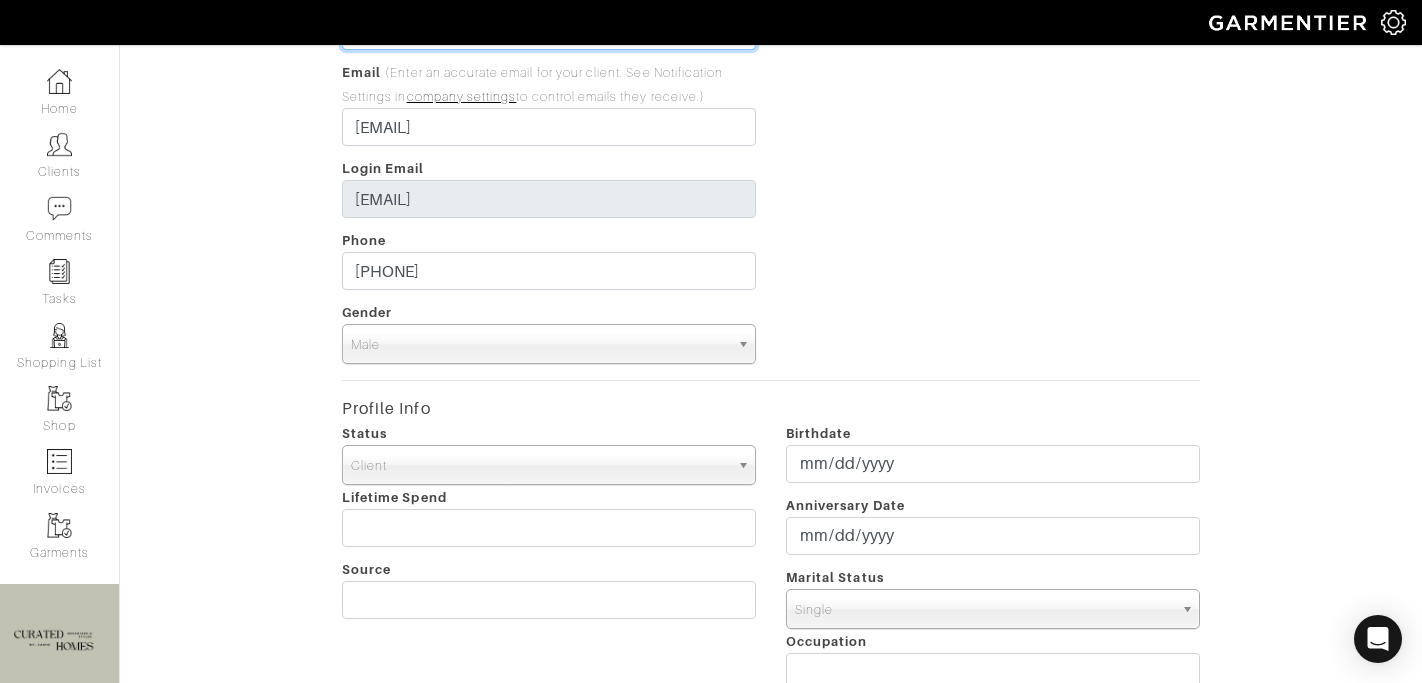 scroll, scrollTop: 936, scrollLeft: 0, axis: vertical 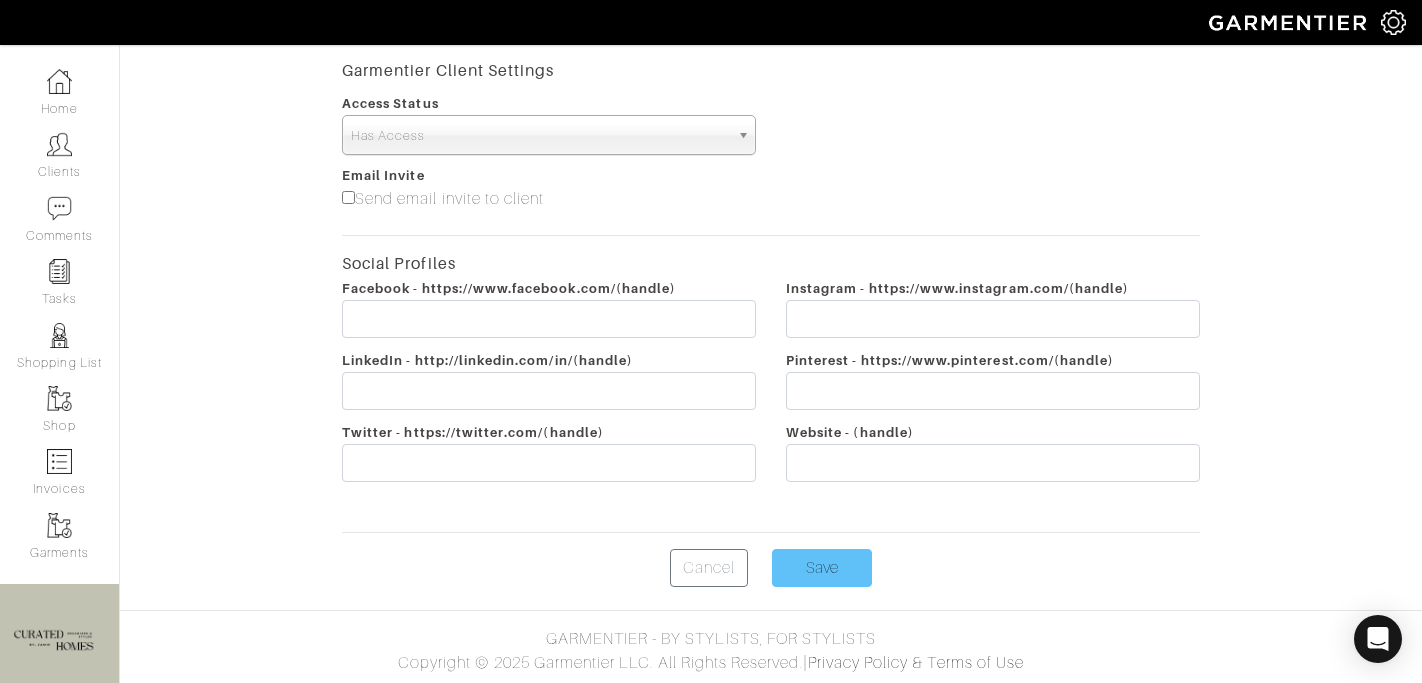 type on "Tarpos" 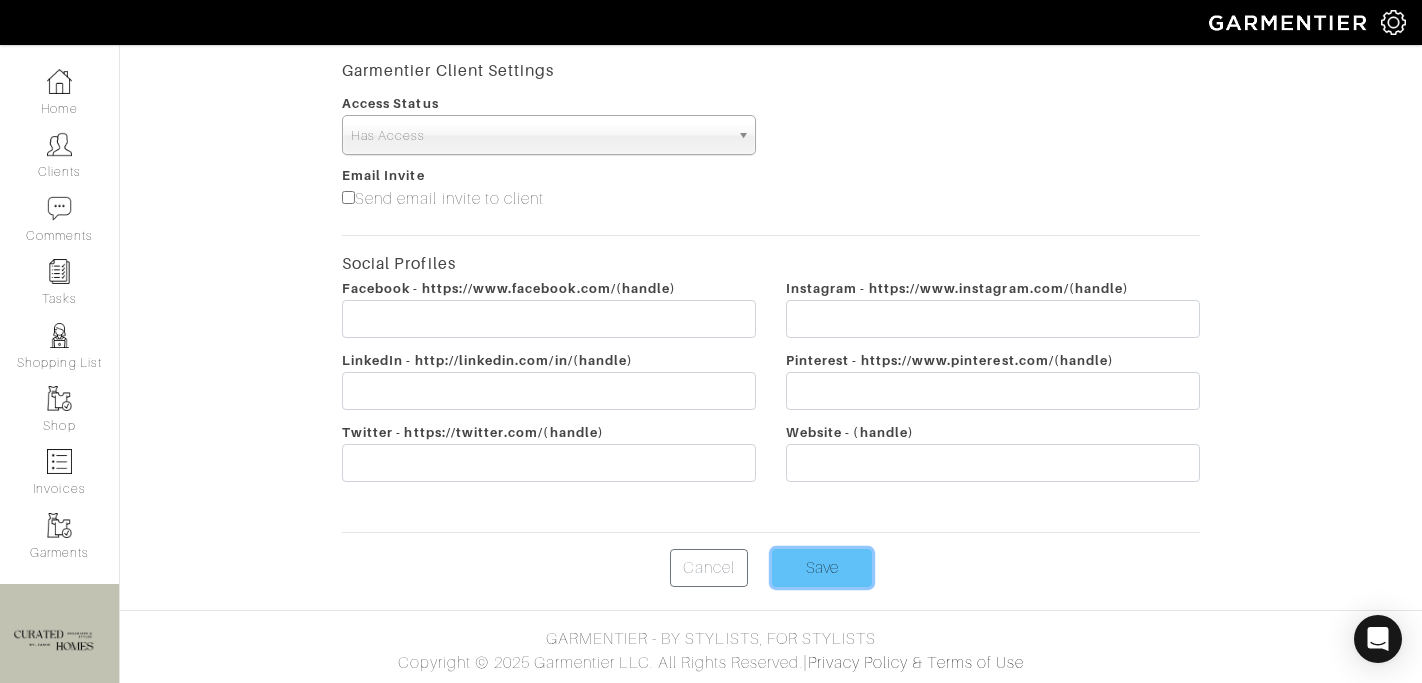 click on "Save" at bounding box center [822, 568] 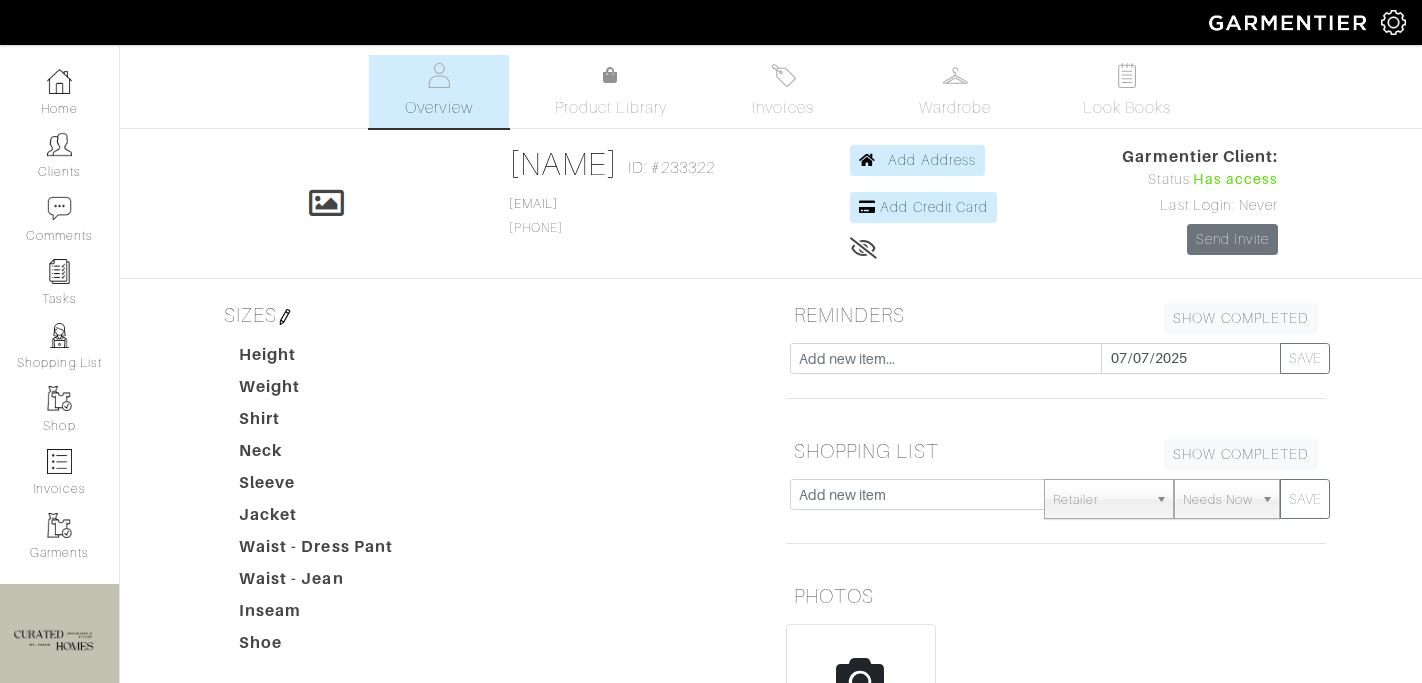 scroll, scrollTop: 0, scrollLeft: 0, axis: both 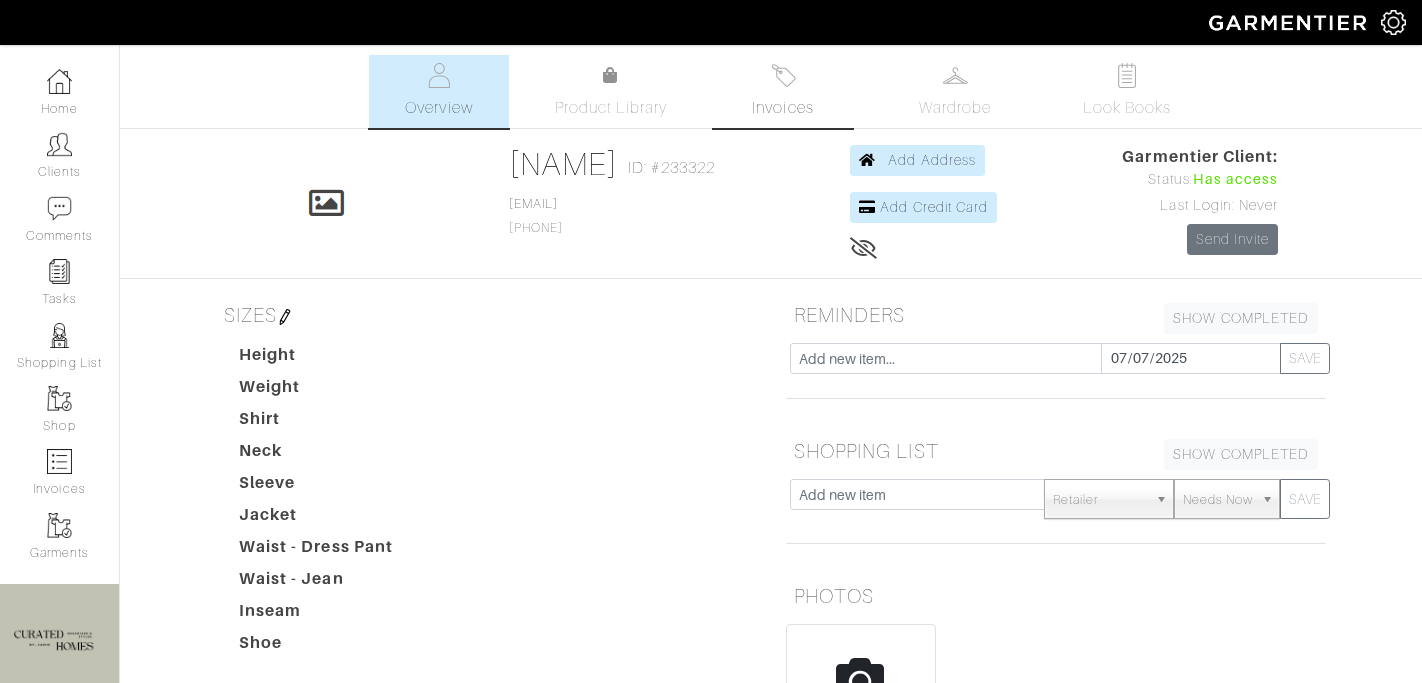click at bounding box center [783, 75] 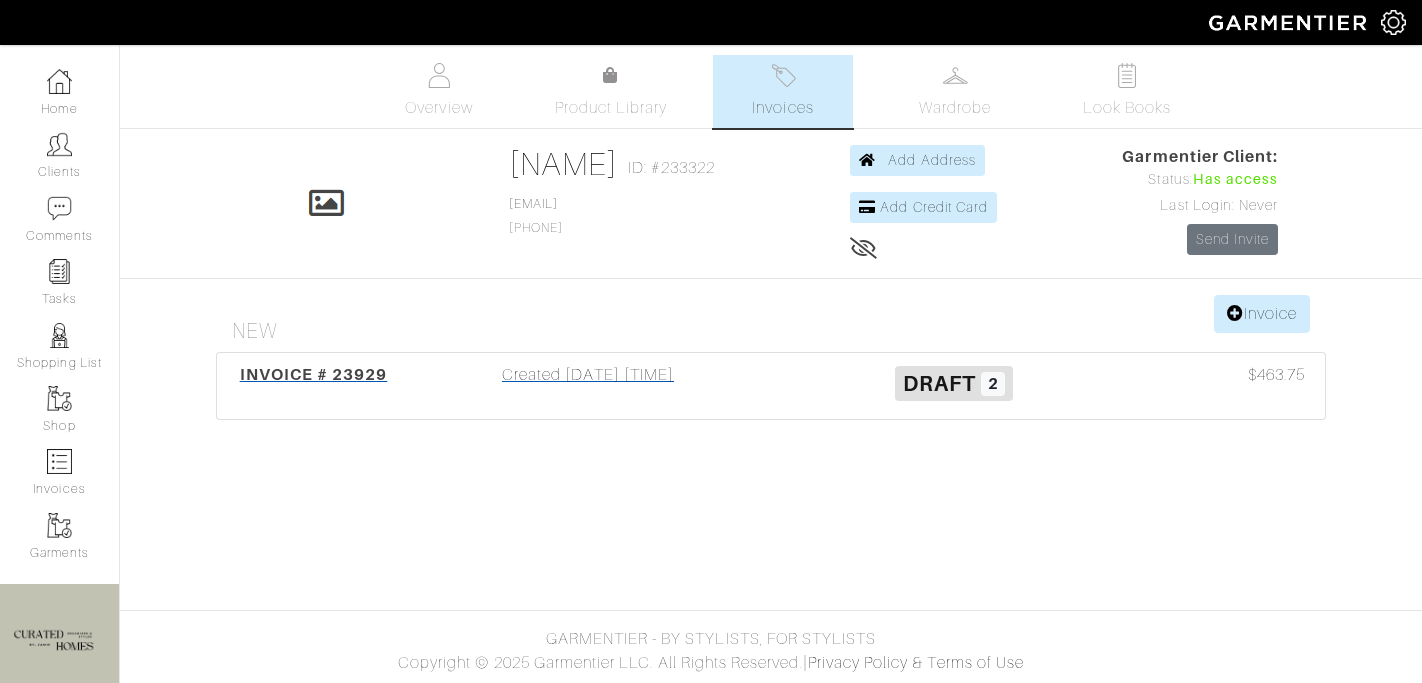 click on "Created [DATE] [TIME]" at bounding box center [588, 386] 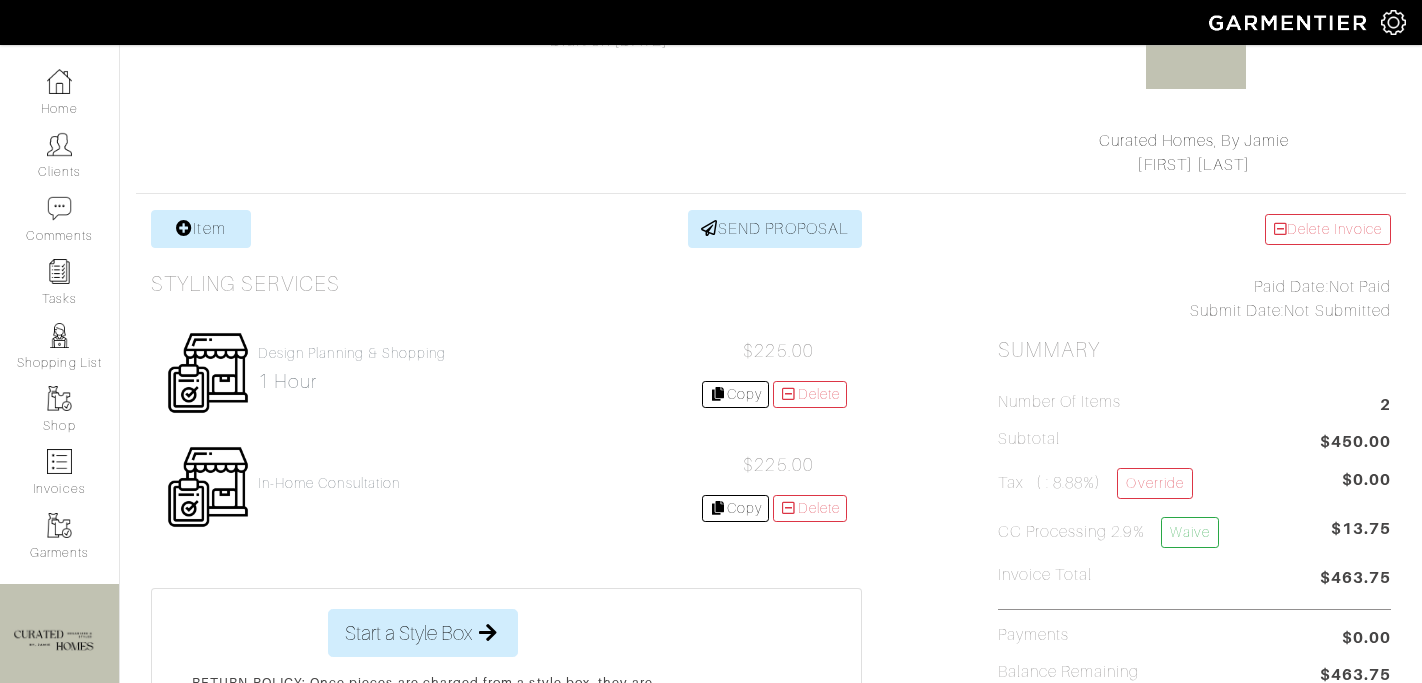 scroll, scrollTop: 245, scrollLeft: 0, axis: vertical 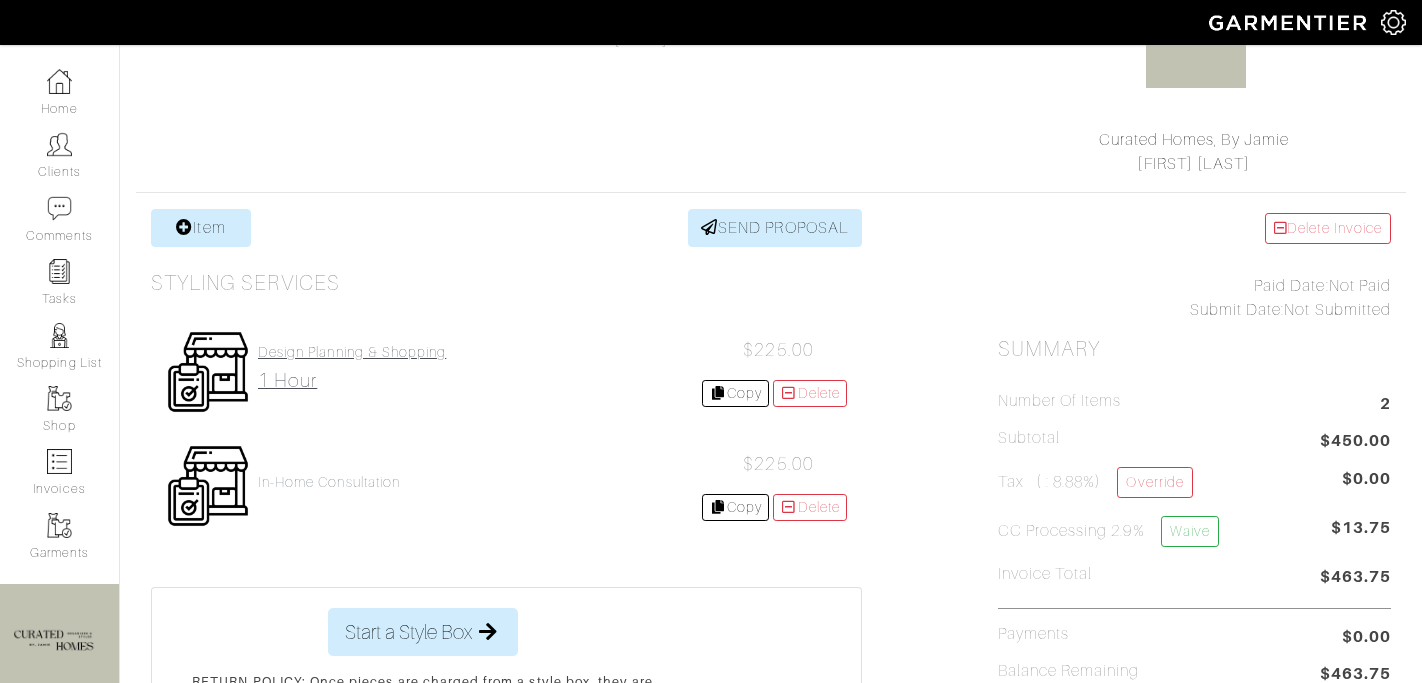 click on "Design Planning & Shopping" at bounding box center (352, 352) 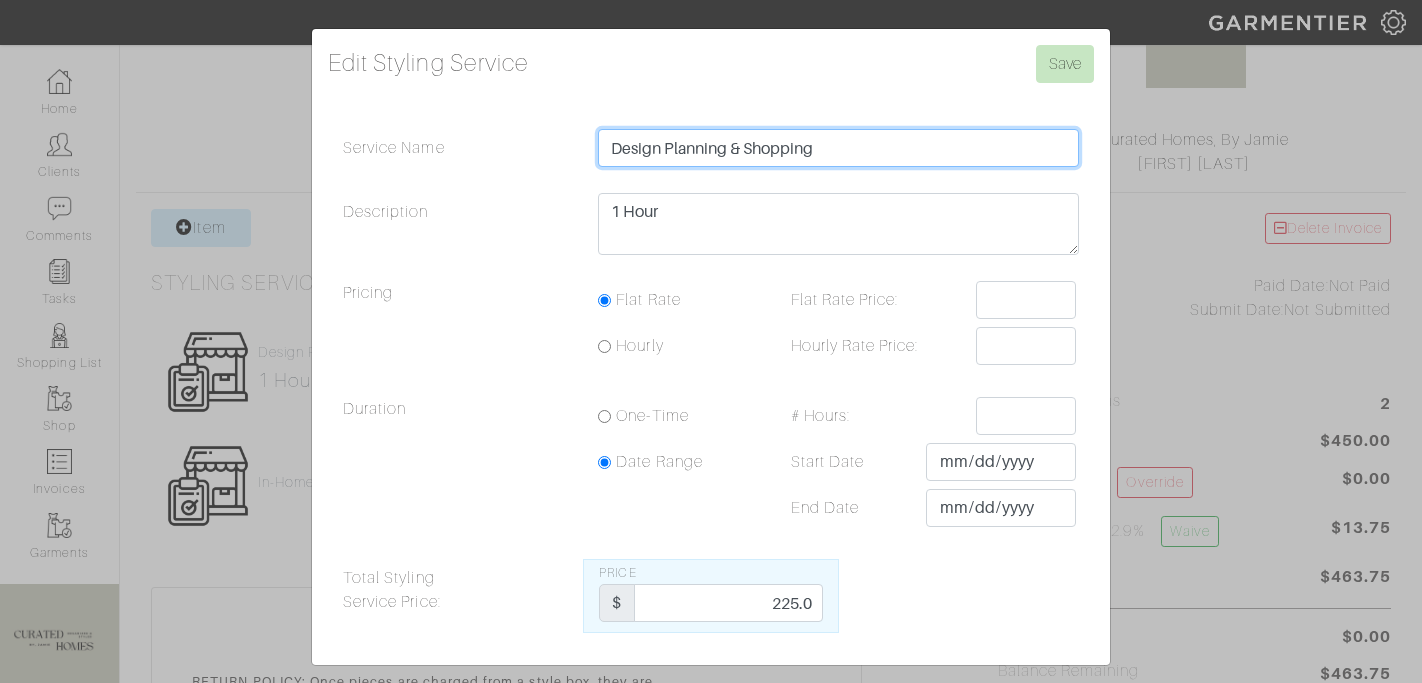 click on "Design Planning & Shopping" at bounding box center (838, 148) 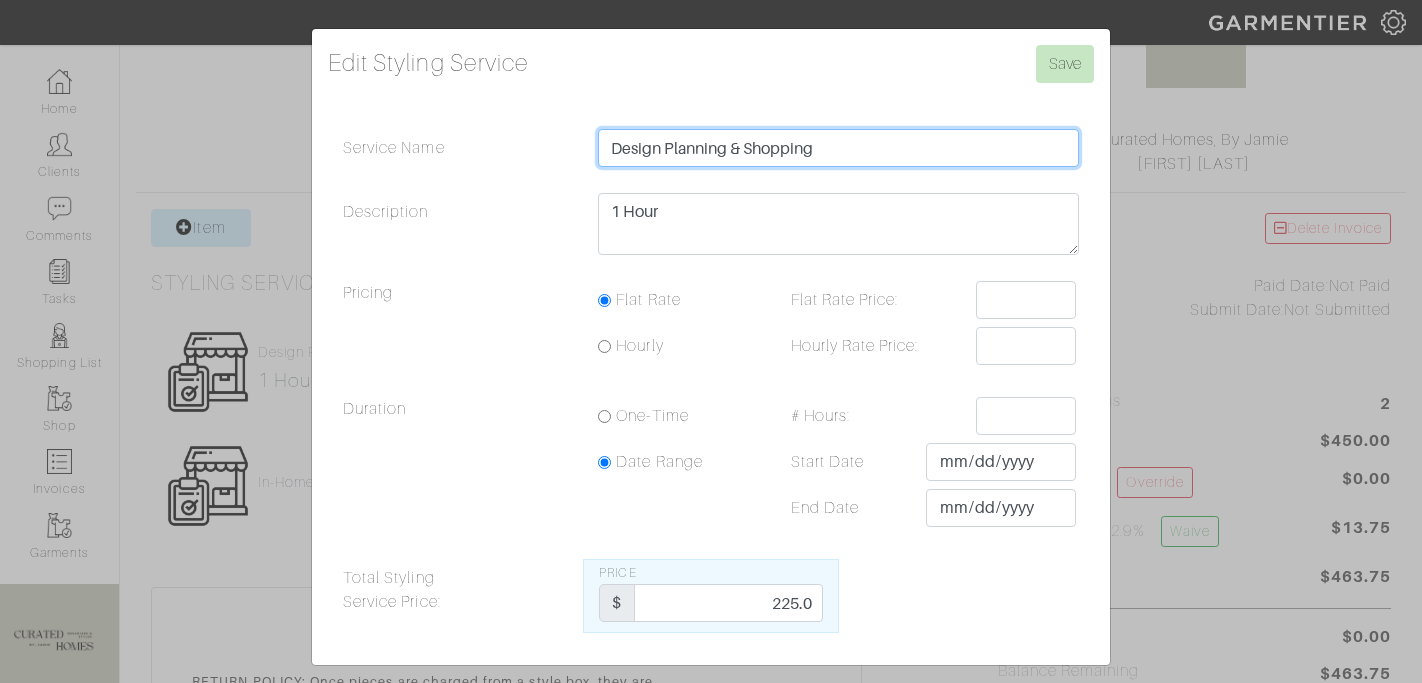 scroll, scrollTop: 11, scrollLeft: 0, axis: vertical 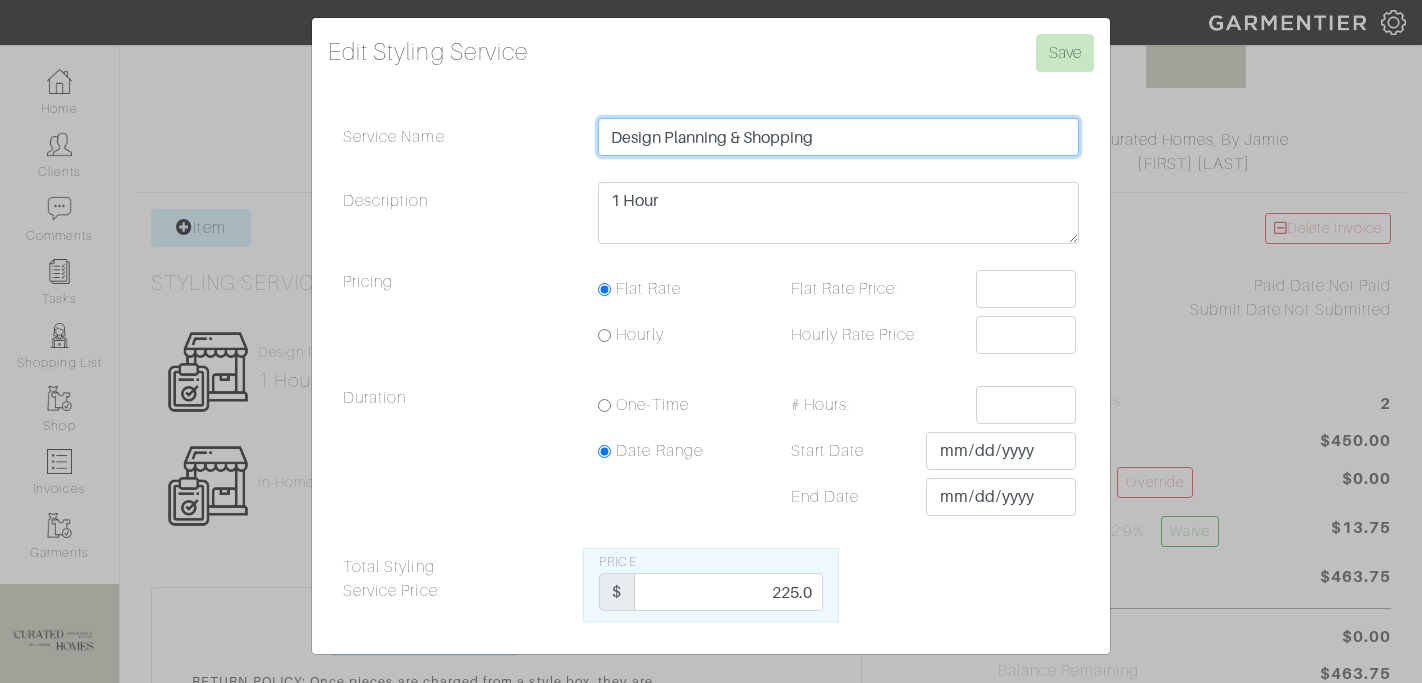 click on "Design Planning & Shopping" at bounding box center (838, 137) 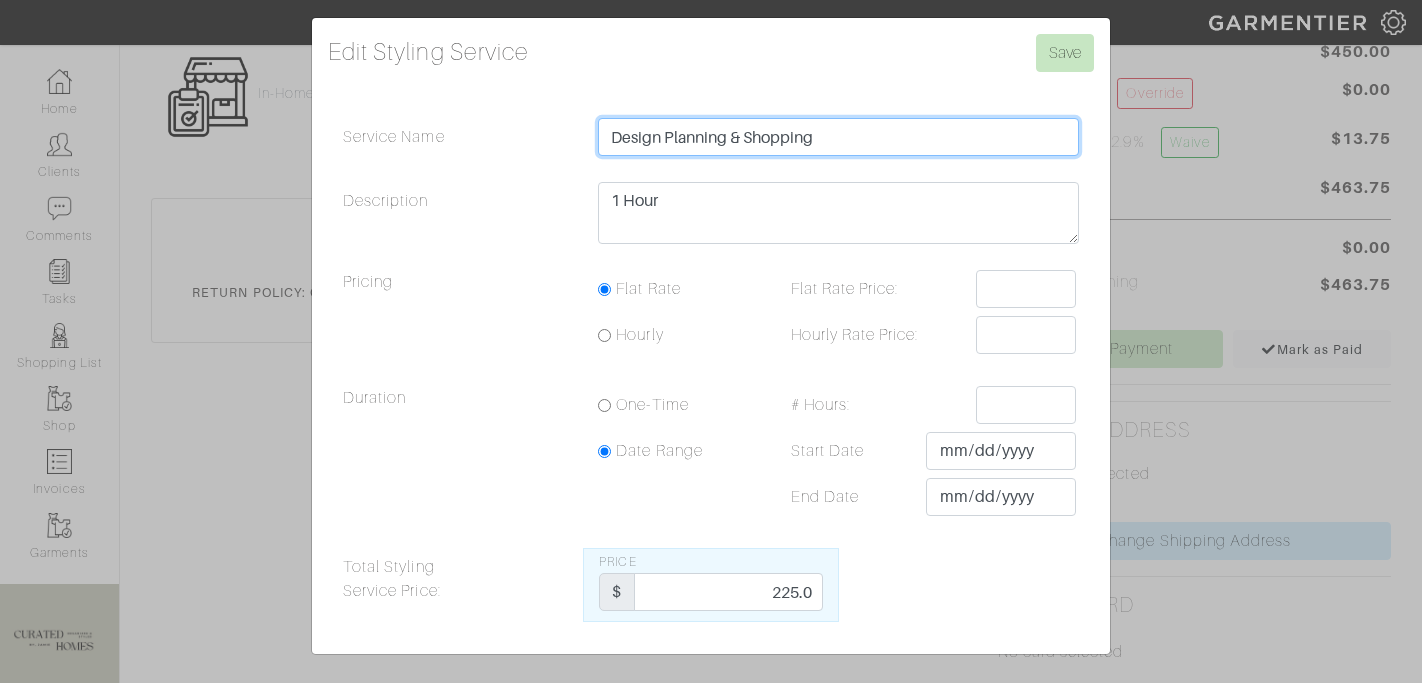 scroll, scrollTop: 842, scrollLeft: 0, axis: vertical 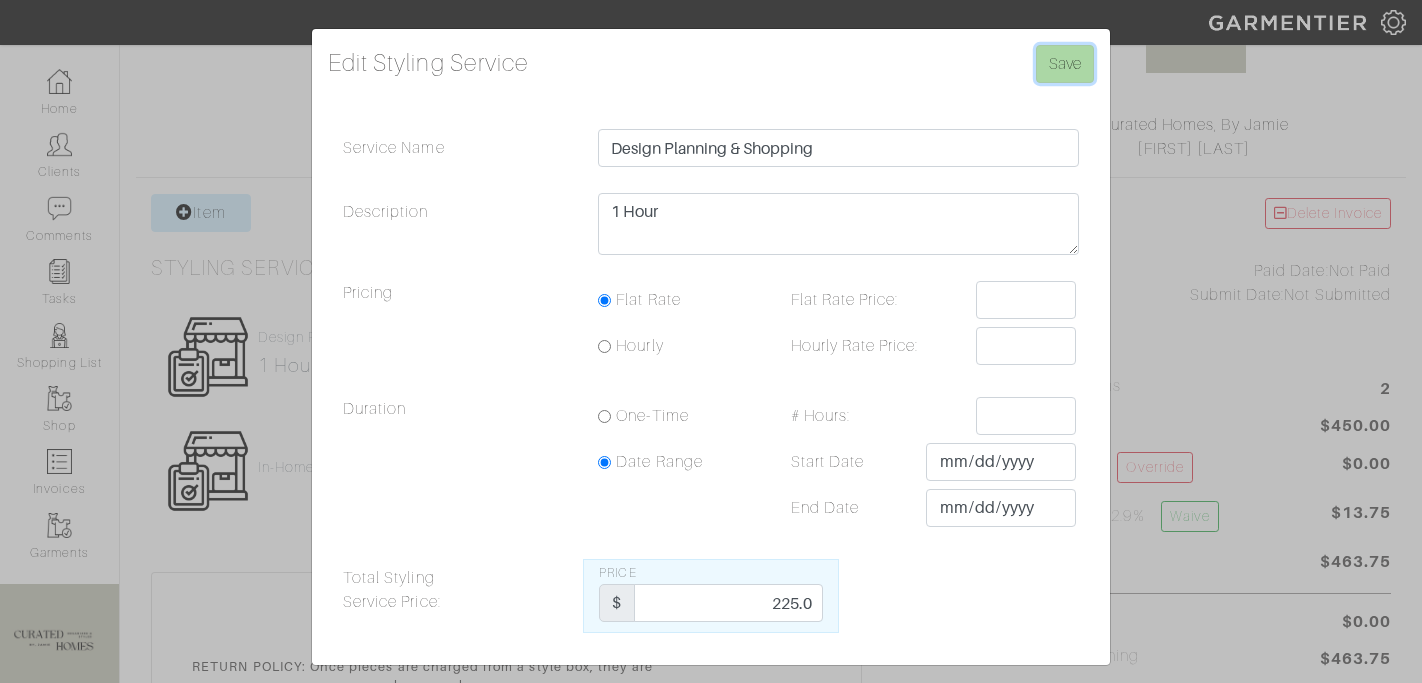 click on "Save" at bounding box center (1065, 64) 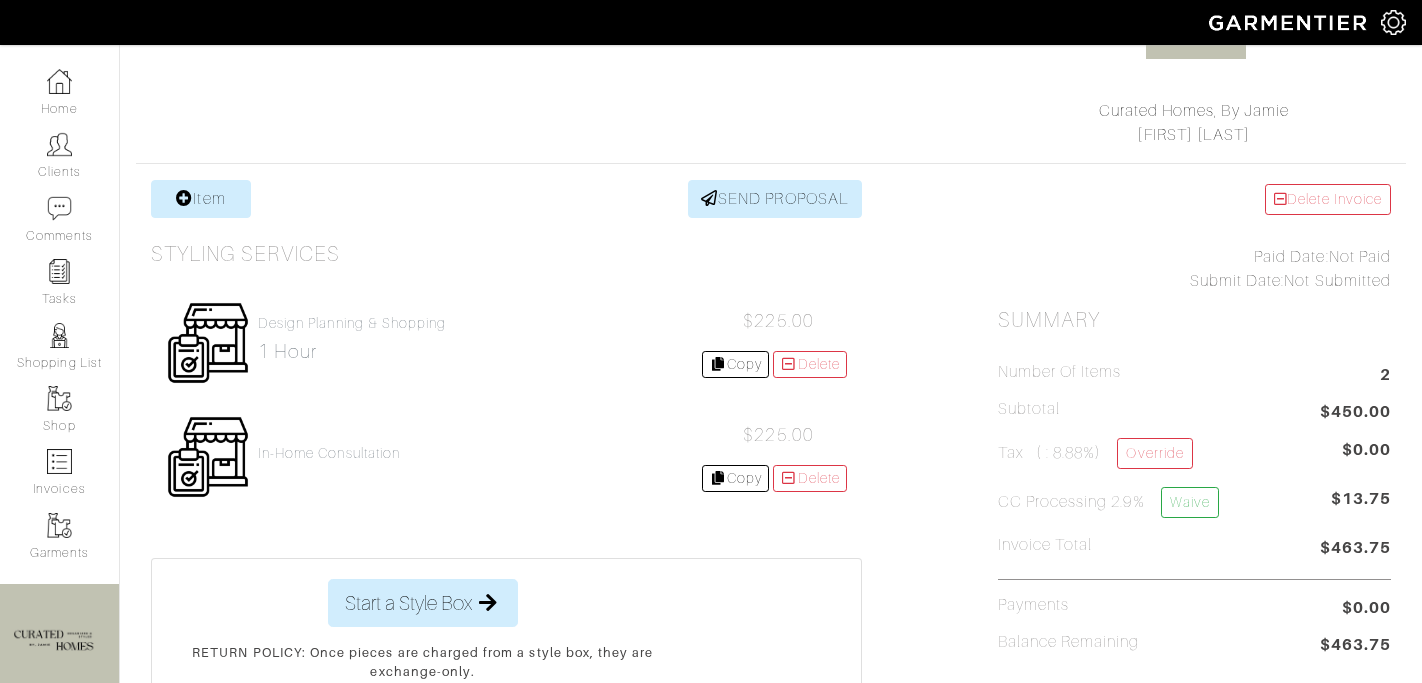 scroll, scrollTop: 306, scrollLeft: 0, axis: vertical 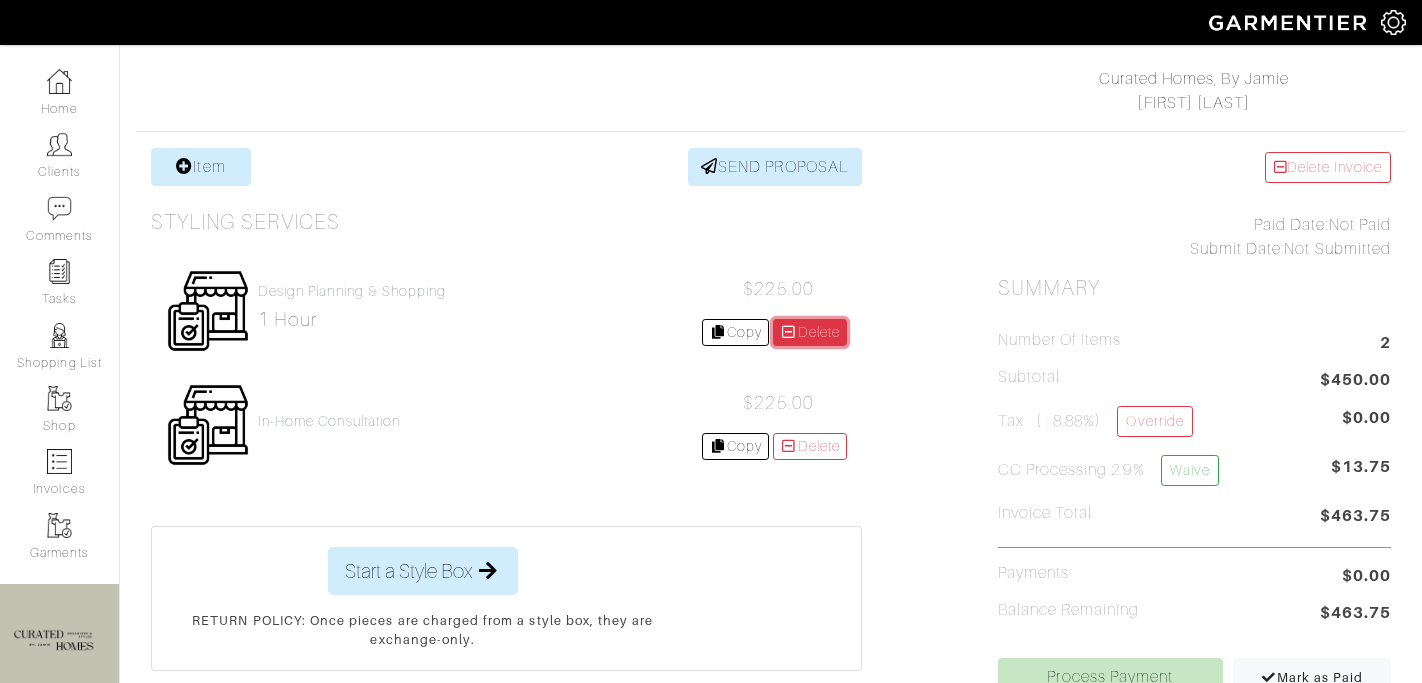 click on "Delete" at bounding box center [810, 332] 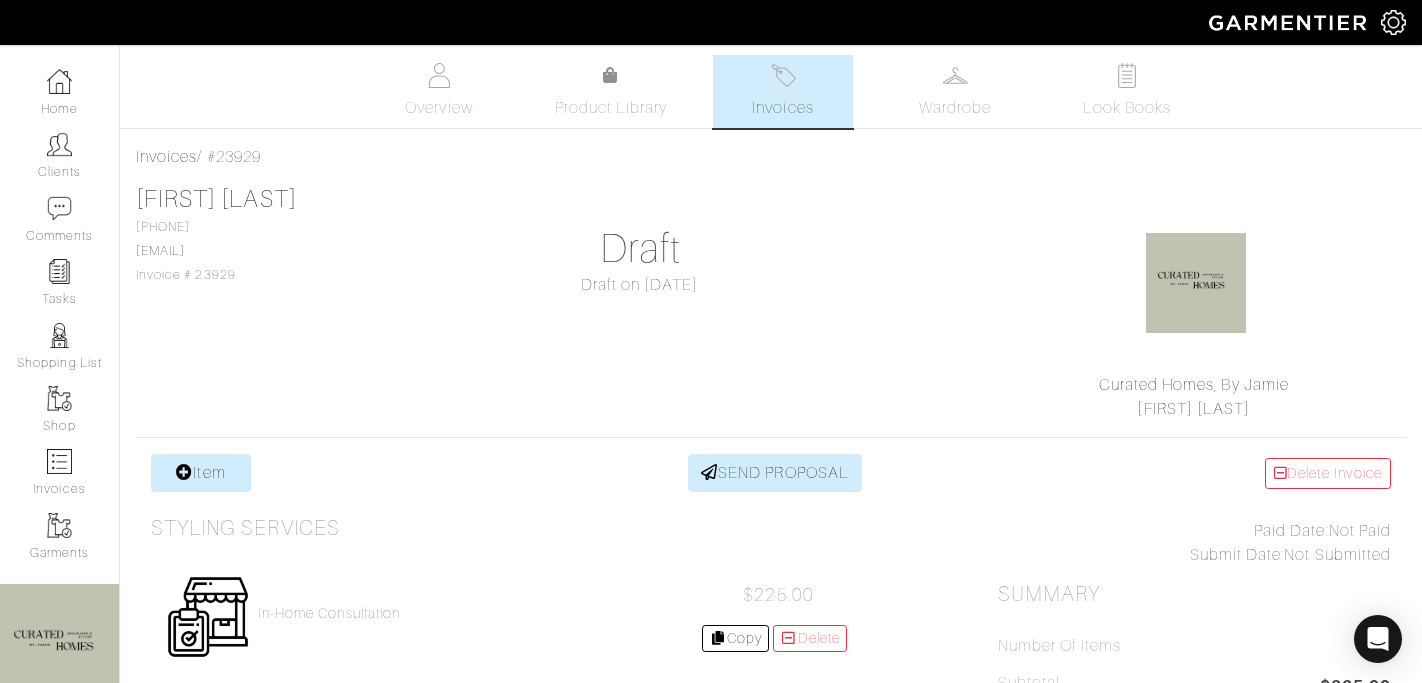 scroll, scrollTop: 0, scrollLeft: 0, axis: both 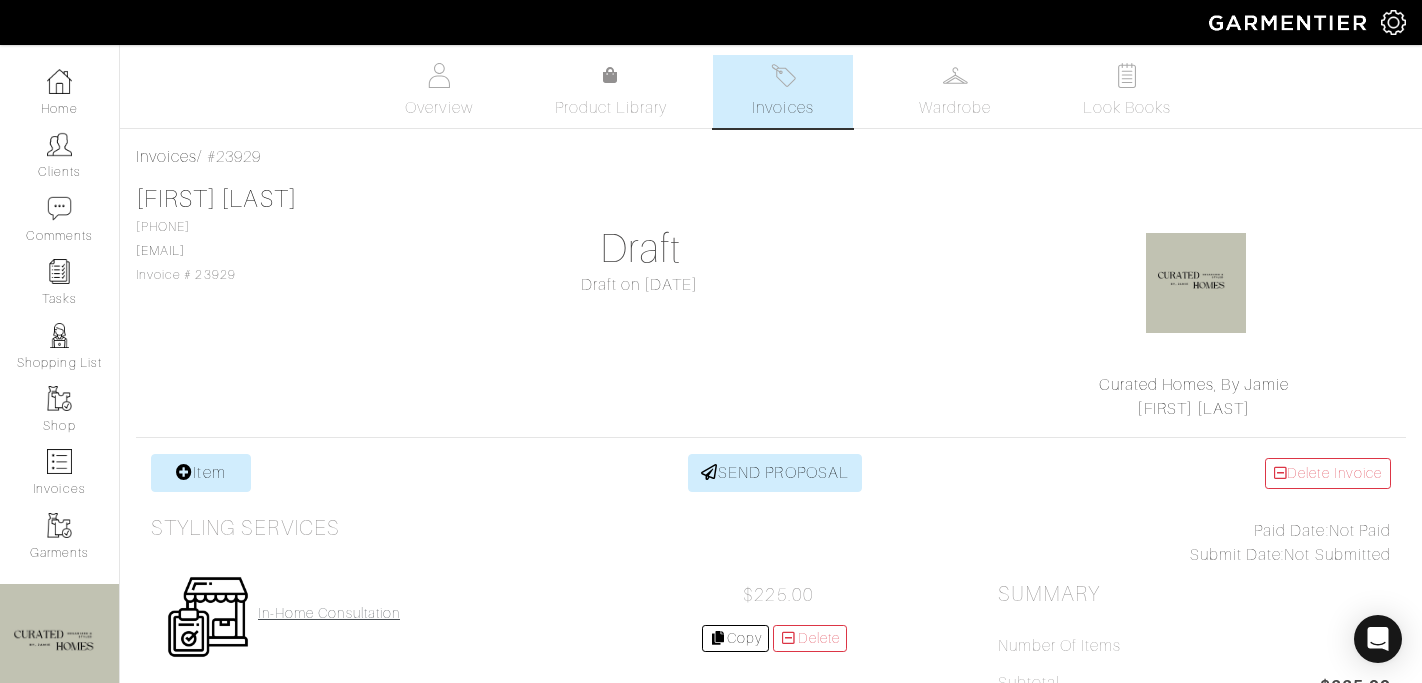 click on "In-Home Consultation" at bounding box center [329, 613] 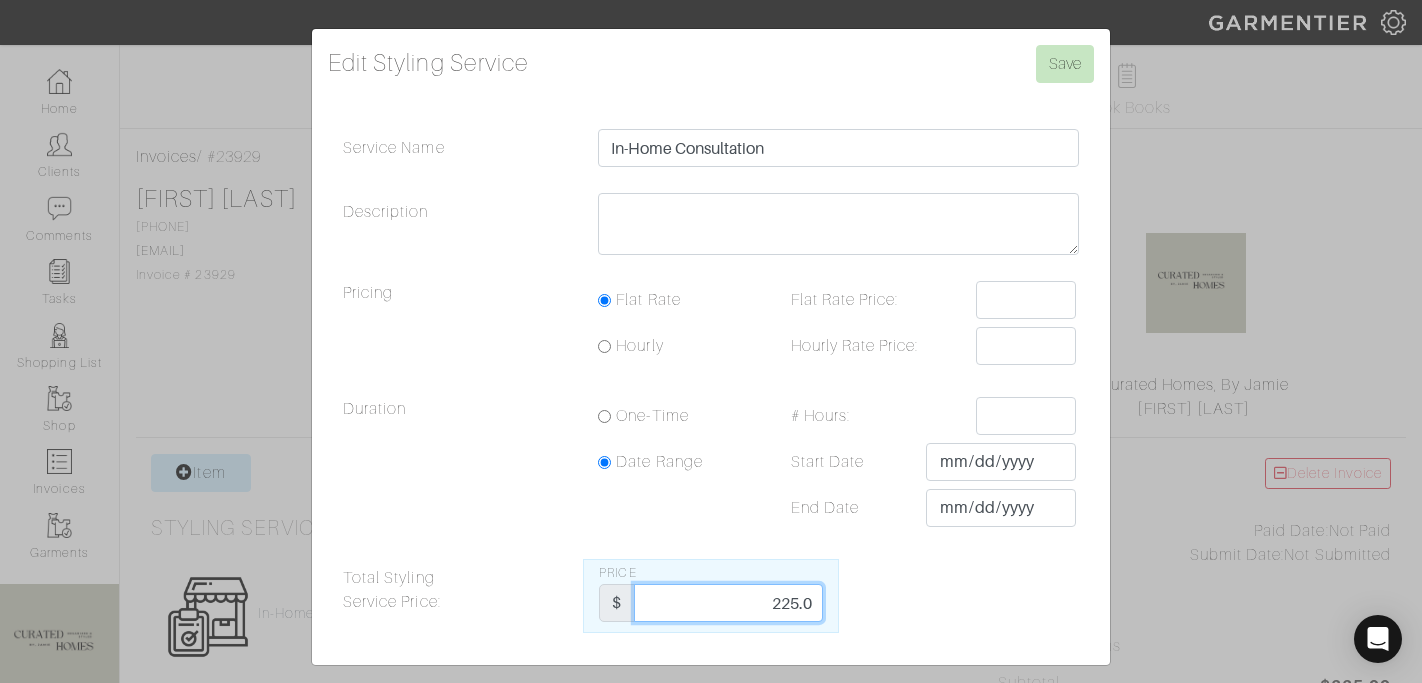 click on "225.0" at bounding box center [728, 603] 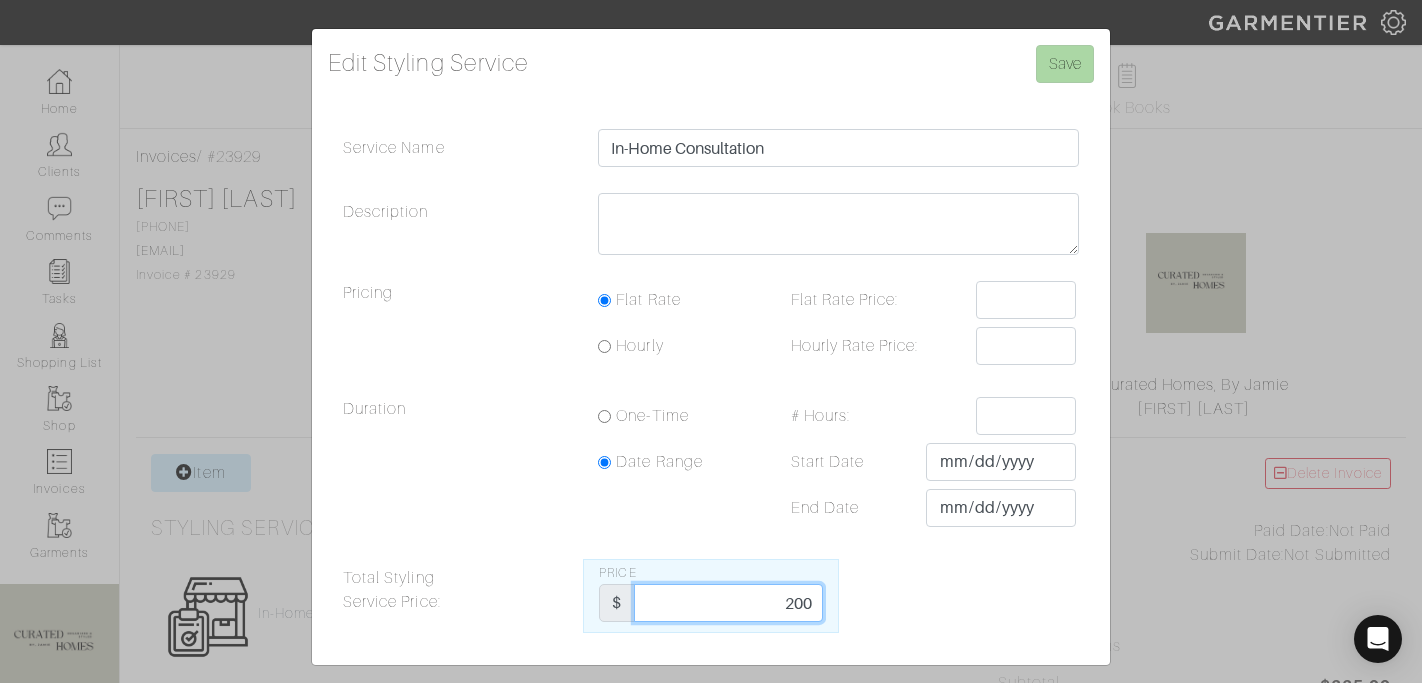 type on "200" 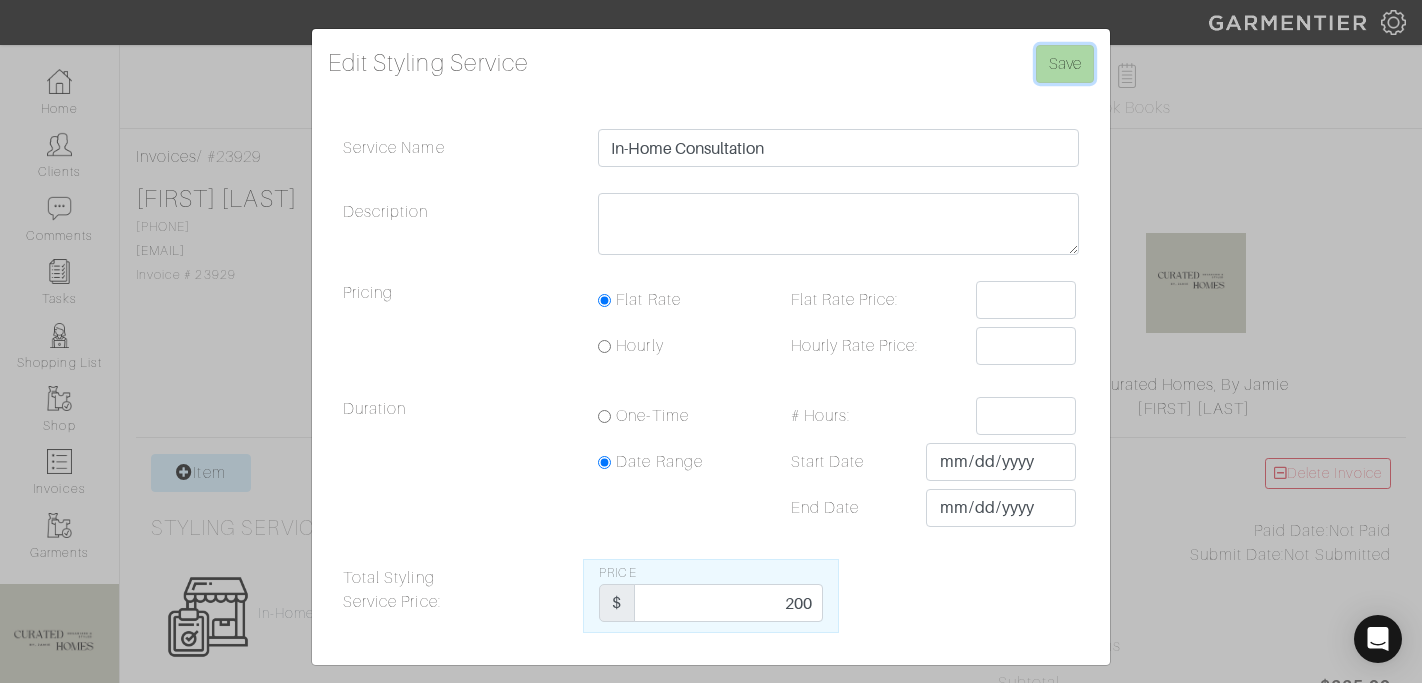 click on "Save" at bounding box center (1065, 64) 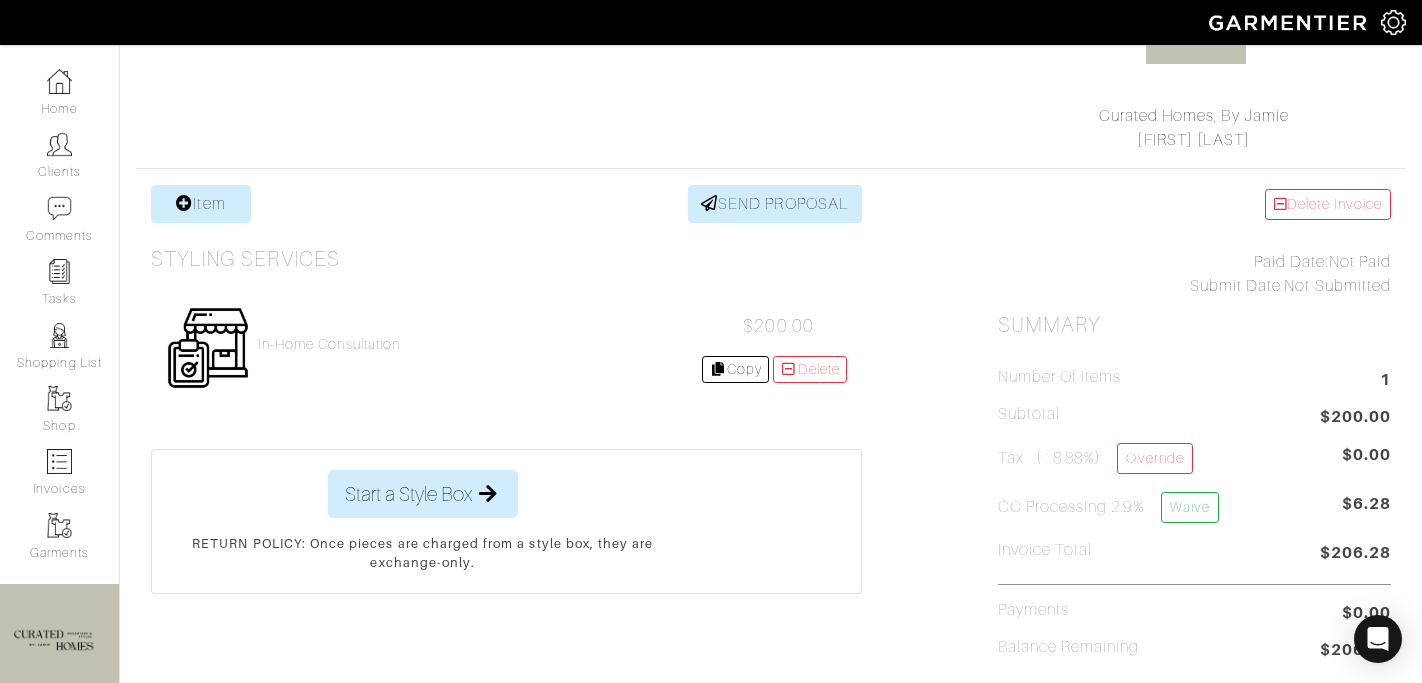 scroll, scrollTop: 274, scrollLeft: 0, axis: vertical 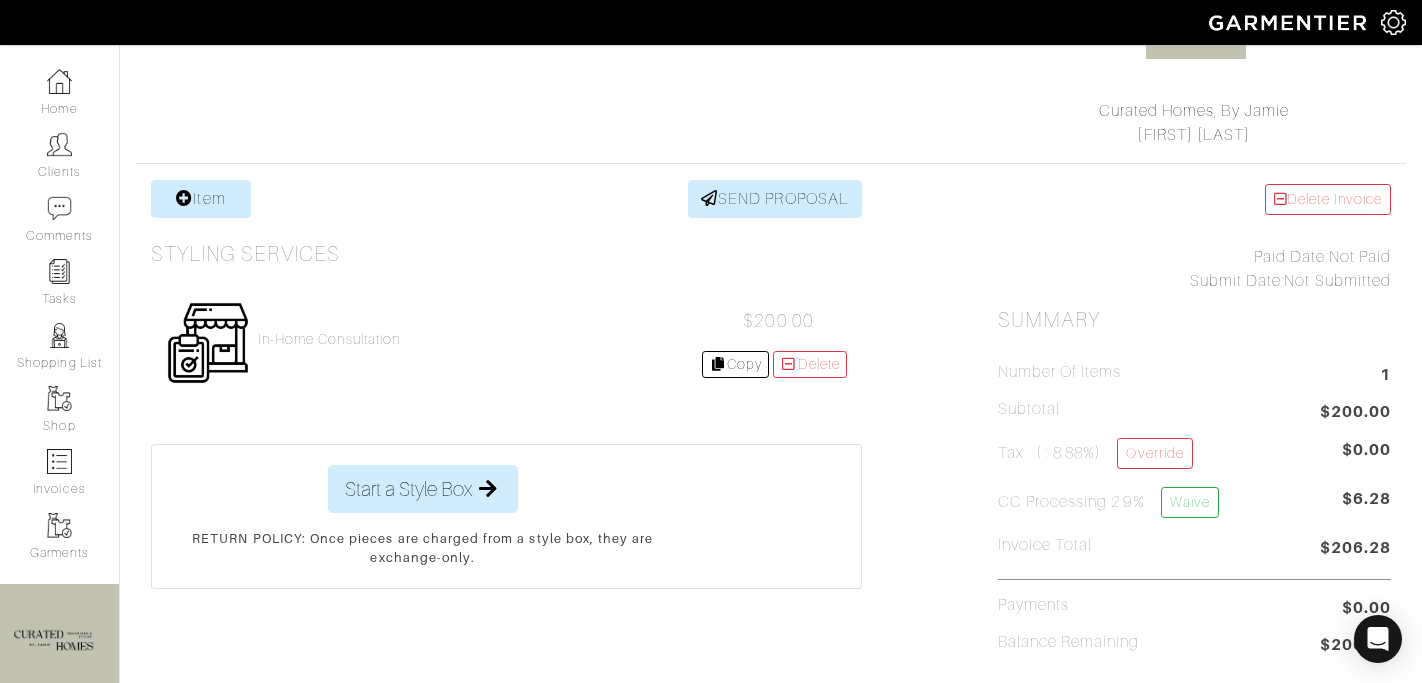 click on "Invoices  / #23929
Vanessa  Tarpos
334-303-6011
vtarpos@gmail.com
Invoice # 23929
Draft
Draft on 06/14/25
Curated Homes, By Jamie
Jamie Samet
Item
SEND PROPOSAL
Styling Services
In-Home Consultation
$200.00" at bounding box center (771, 513) 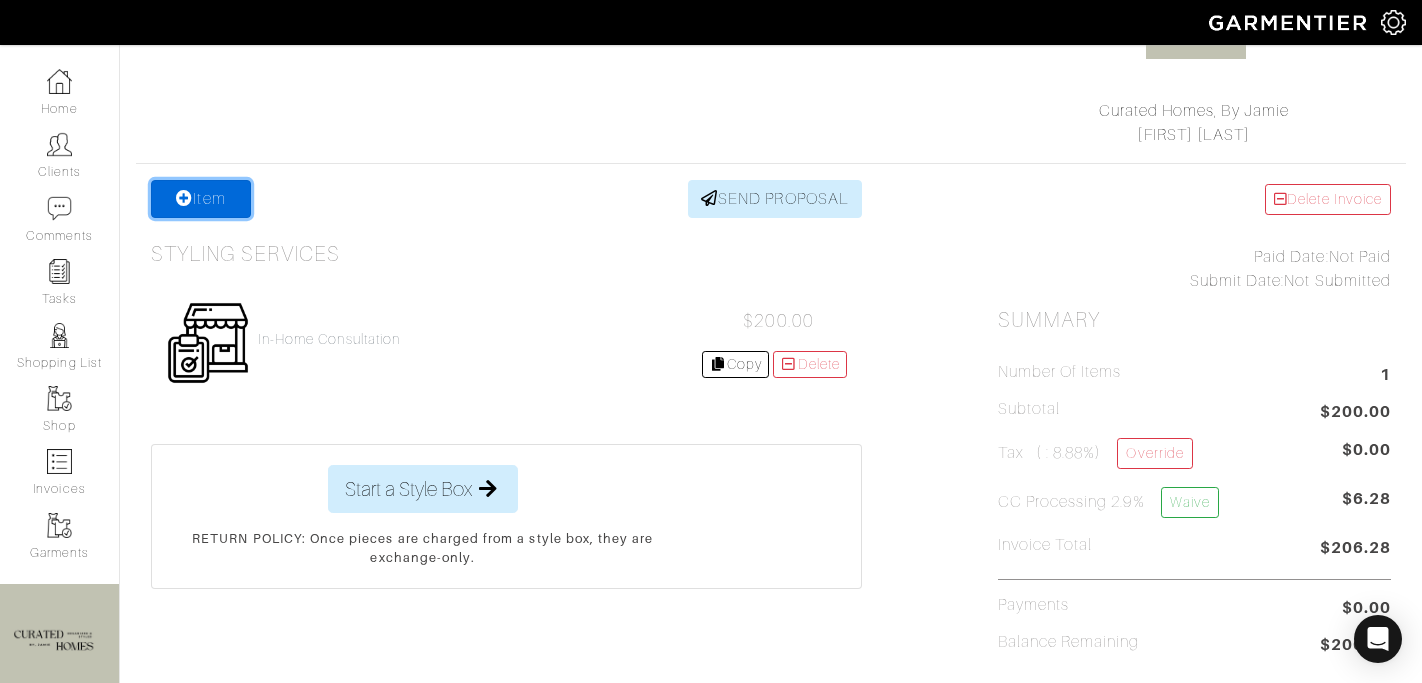 click on "Item" at bounding box center [201, 199] 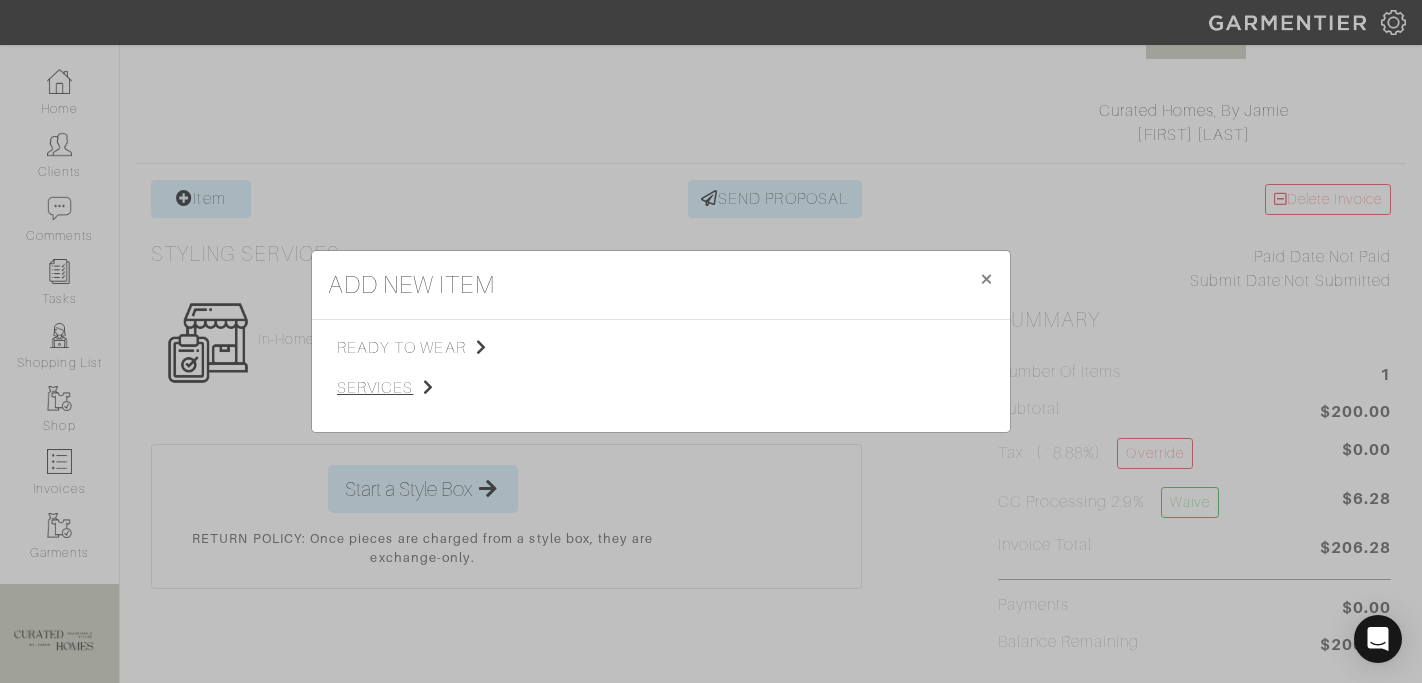 click on "services" at bounding box center [437, 388] 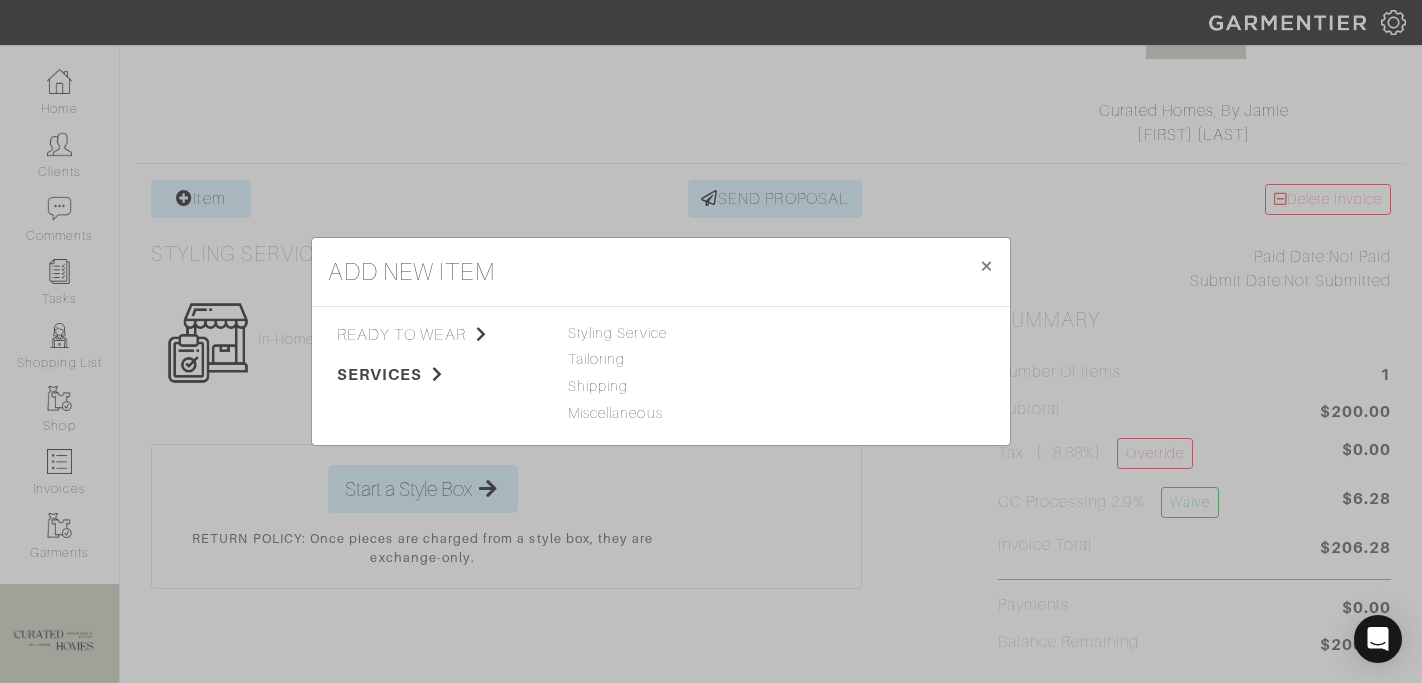 click on "Styling Service" at bounding box center (661, 334) 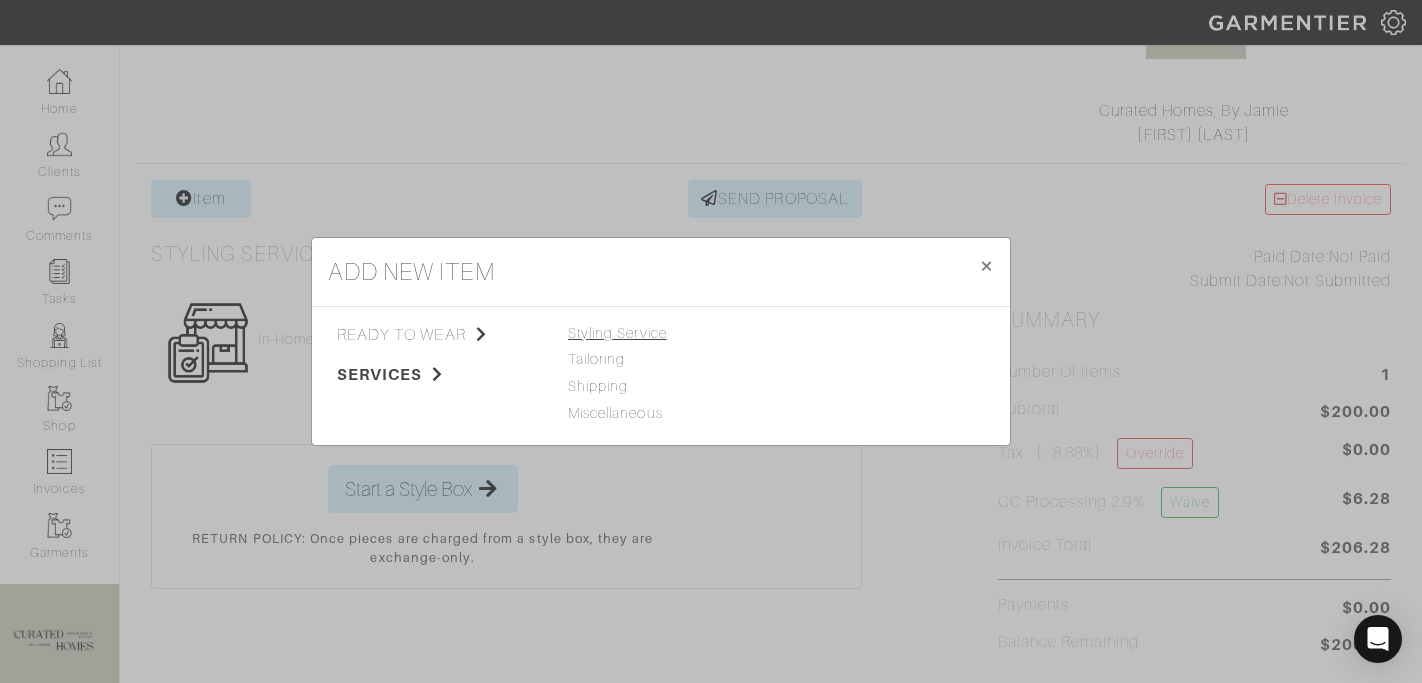 click on "Styling Service" at bounding box center [617, 333] 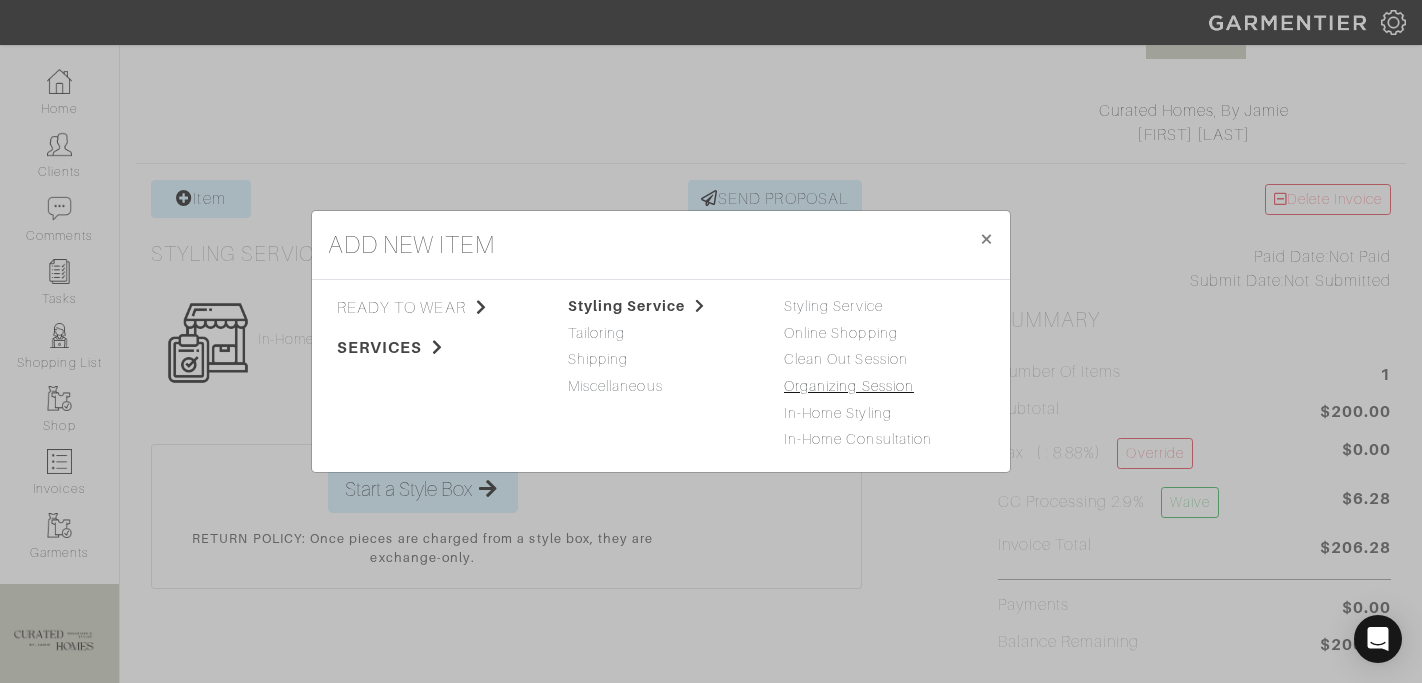 click on "Organizing Session" at bounding box center [849, 386] 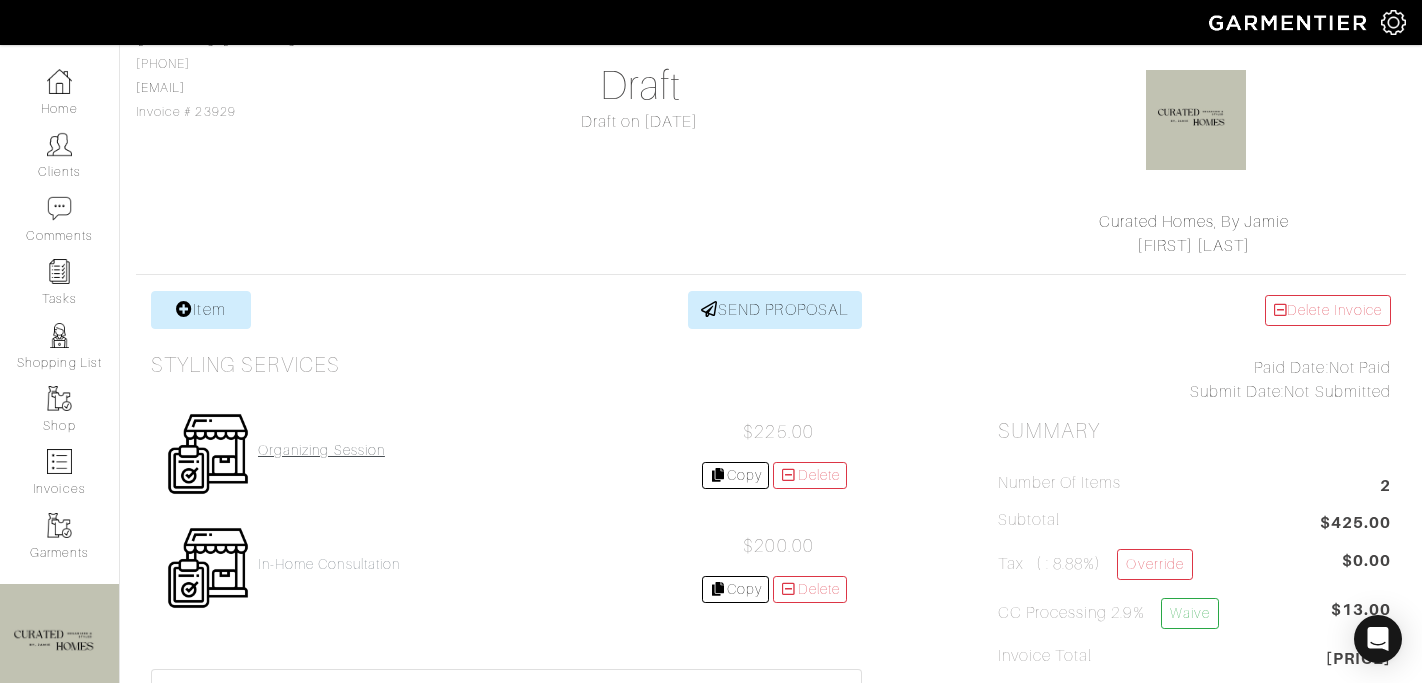 scroll, scrollTop: 175, scrollLeft: 0, axis: vertical 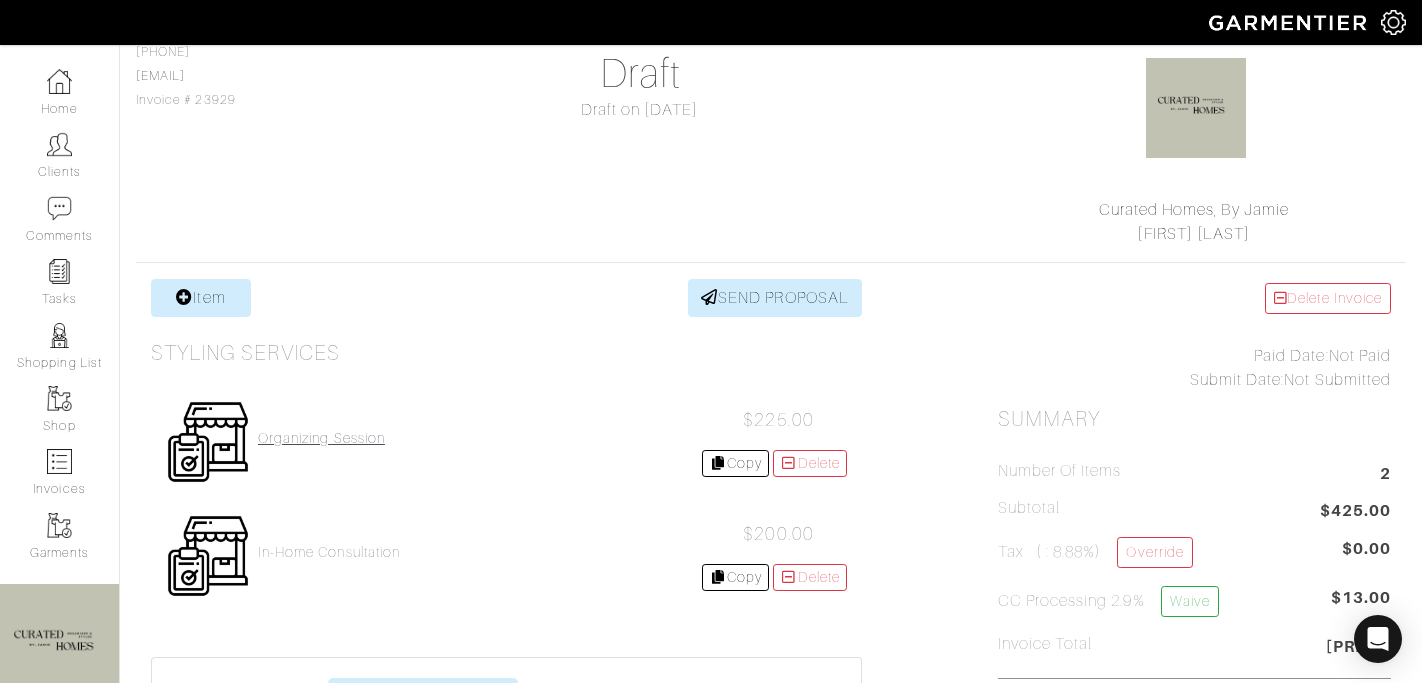 click on "Organizing Session" at bounding box center (321, 438) 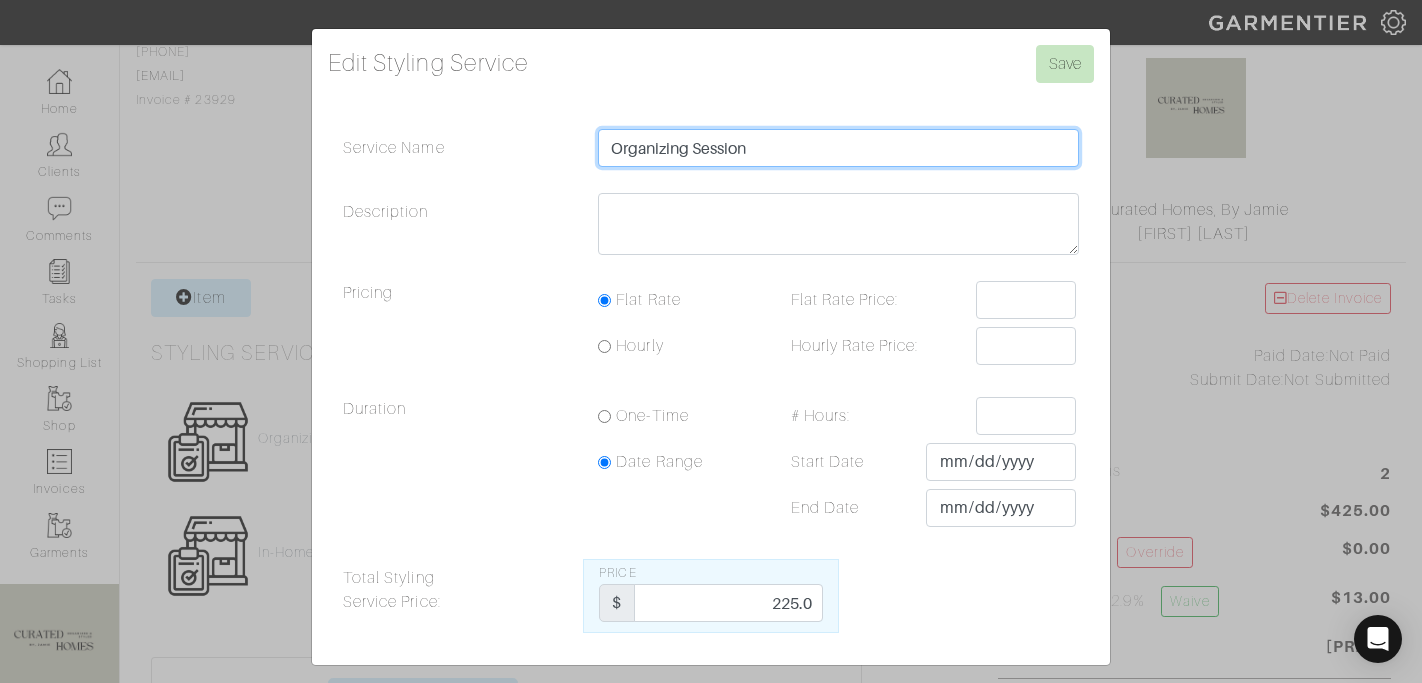 click on "Organizing Session" at bounding box center [838, 148] 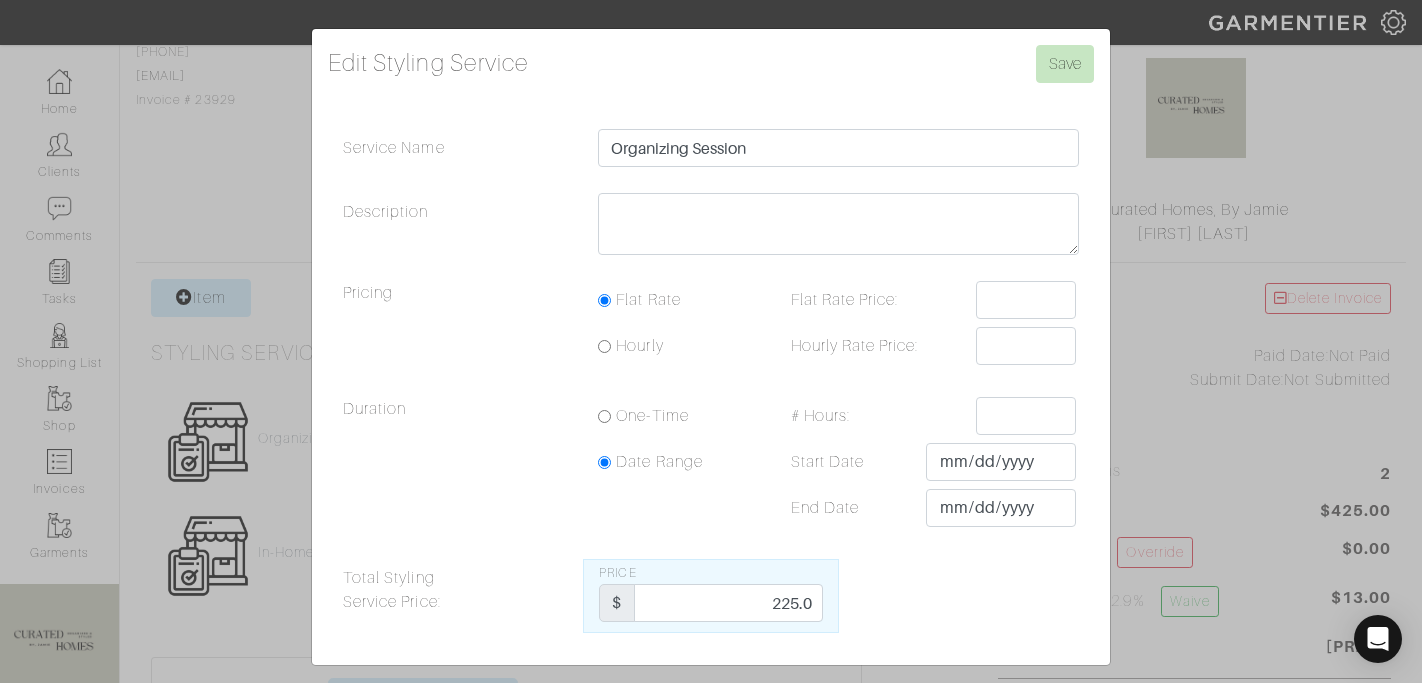 click on "Edit Styling Service
Save
Service Name
Organizing Session
Description
Pricing
Flat Rate
Flat Rate Price:
Hourly
Hourly Rate Price: Duration $" at bounding box center [711, 339] 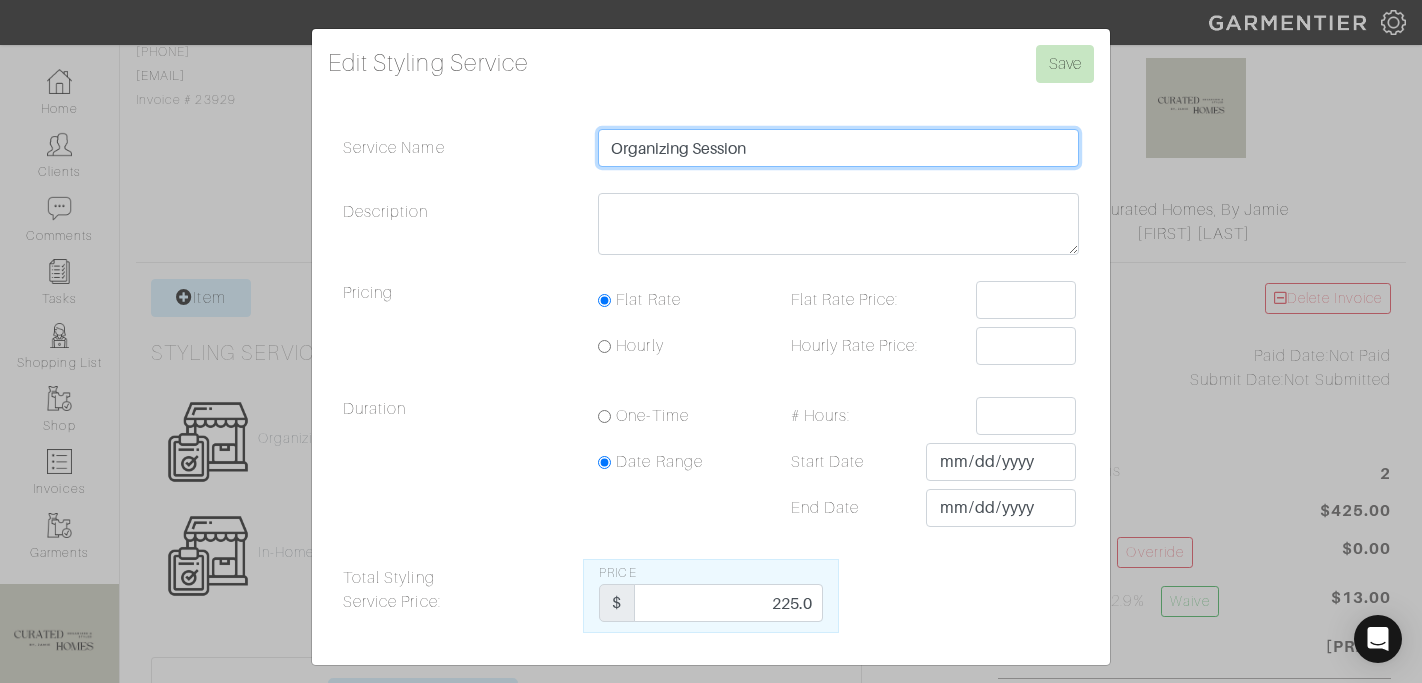click on "Organizing Session" at bounding box center (838, 148) 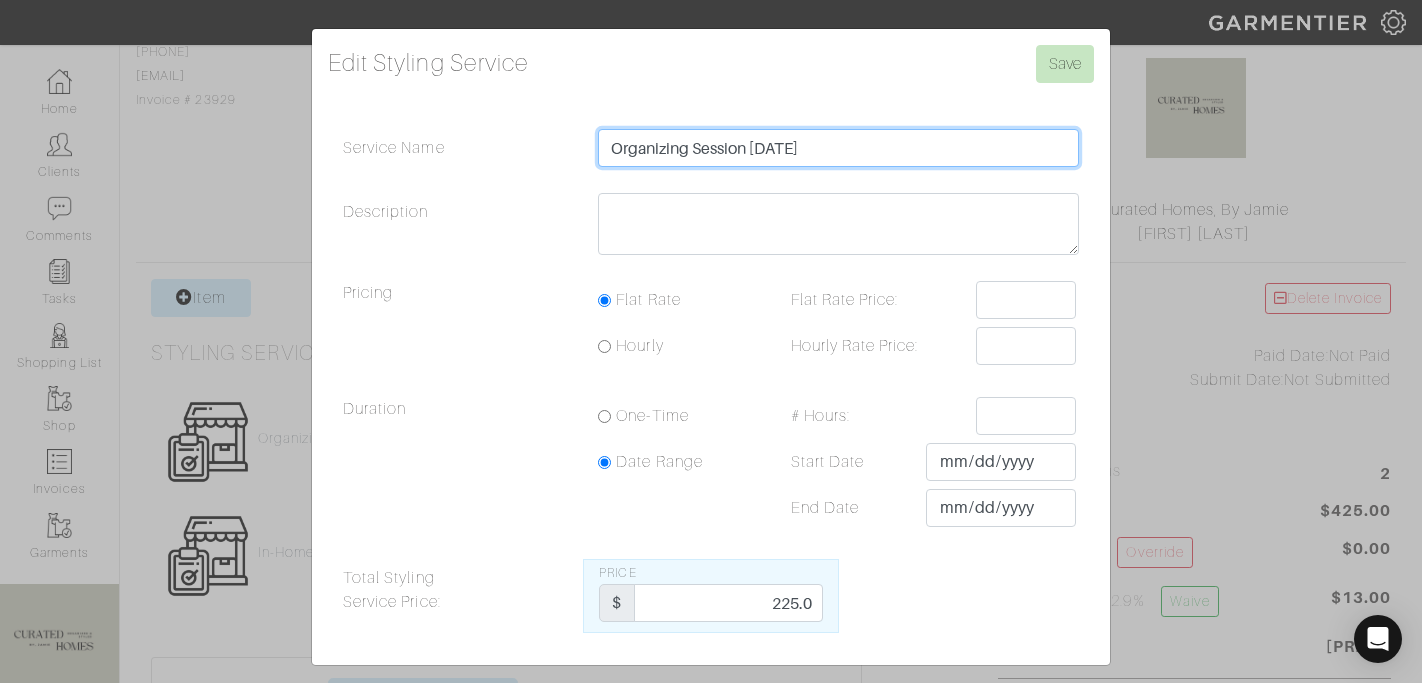 type on "Organizing Session [DATE]" 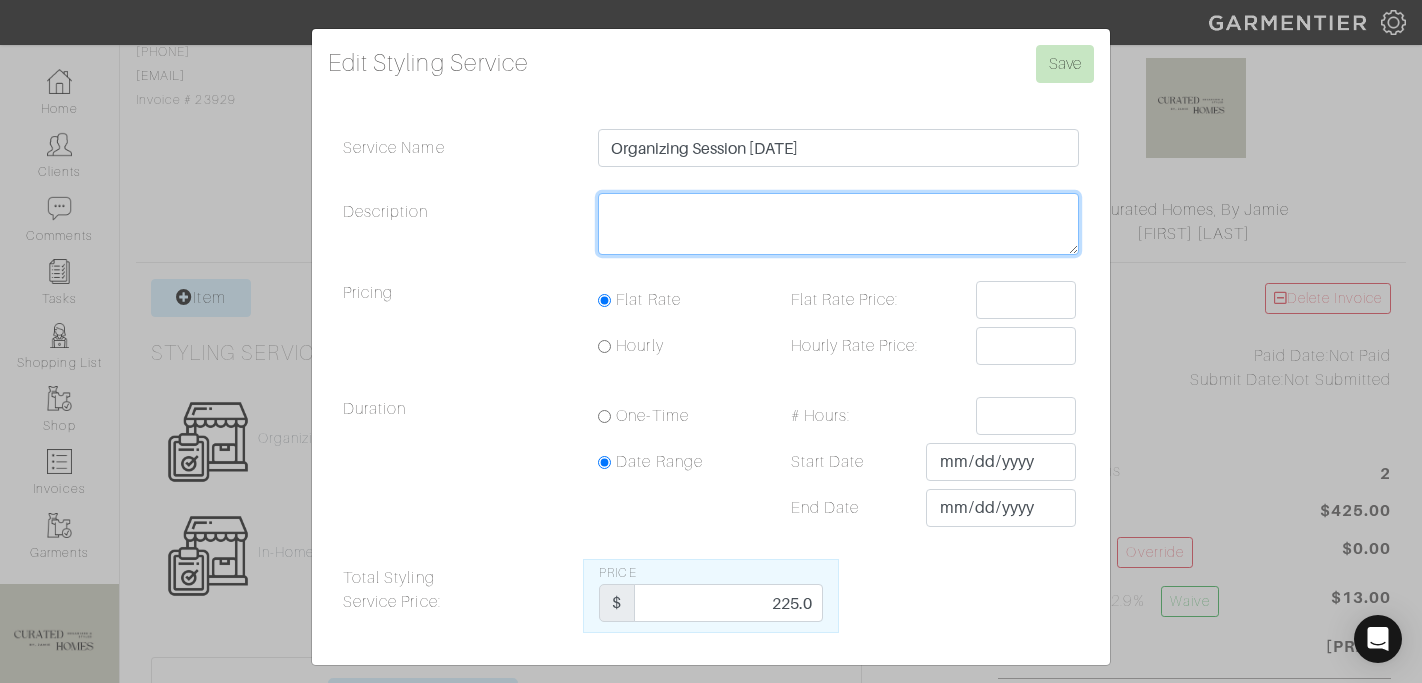 click on "Description" at bounding box center (838, 224) 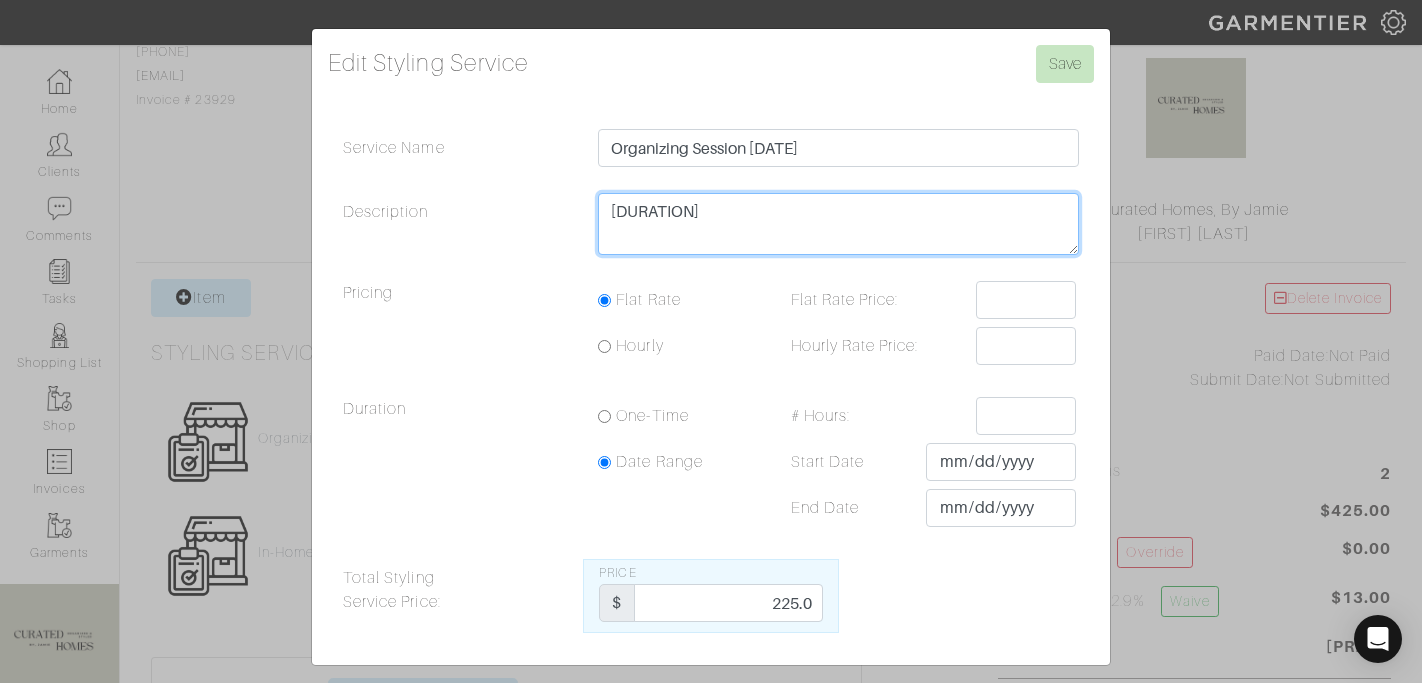 scroll, scrollTop: 11, scrollLeft: 0, axis: vertical 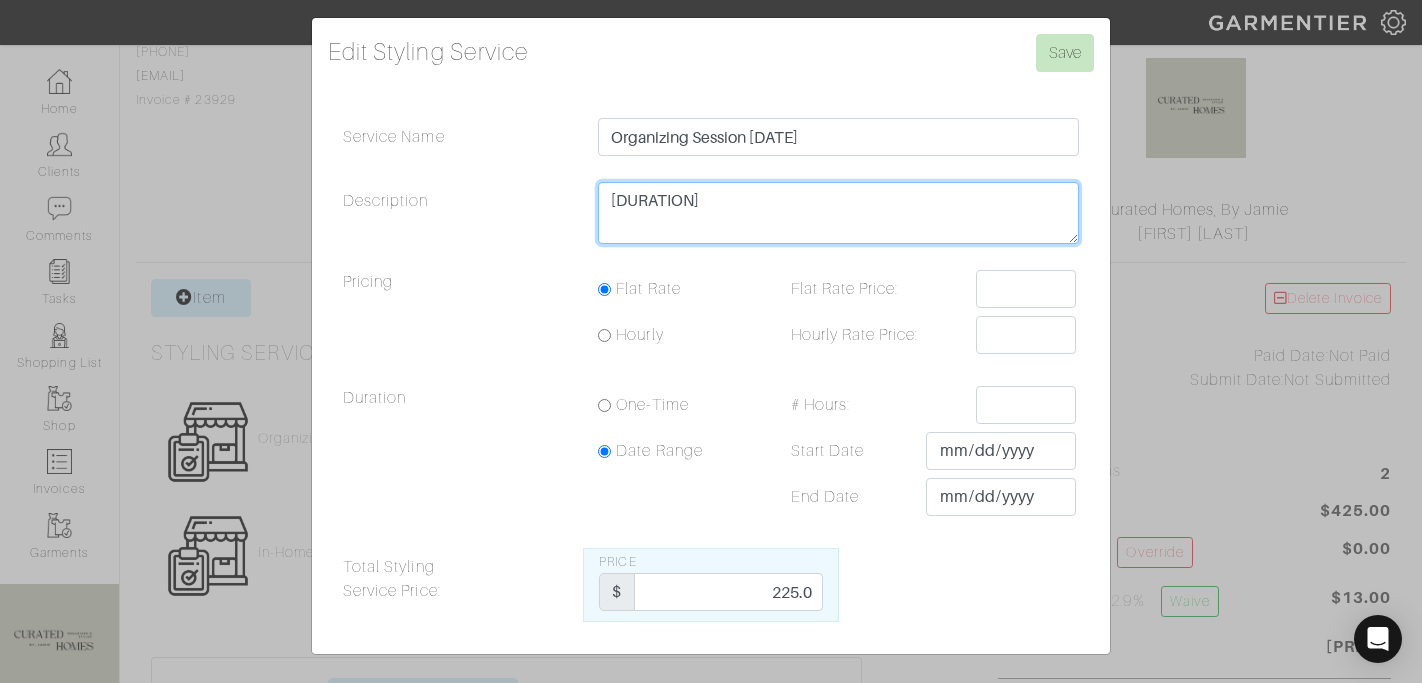 type on "4 Hours" 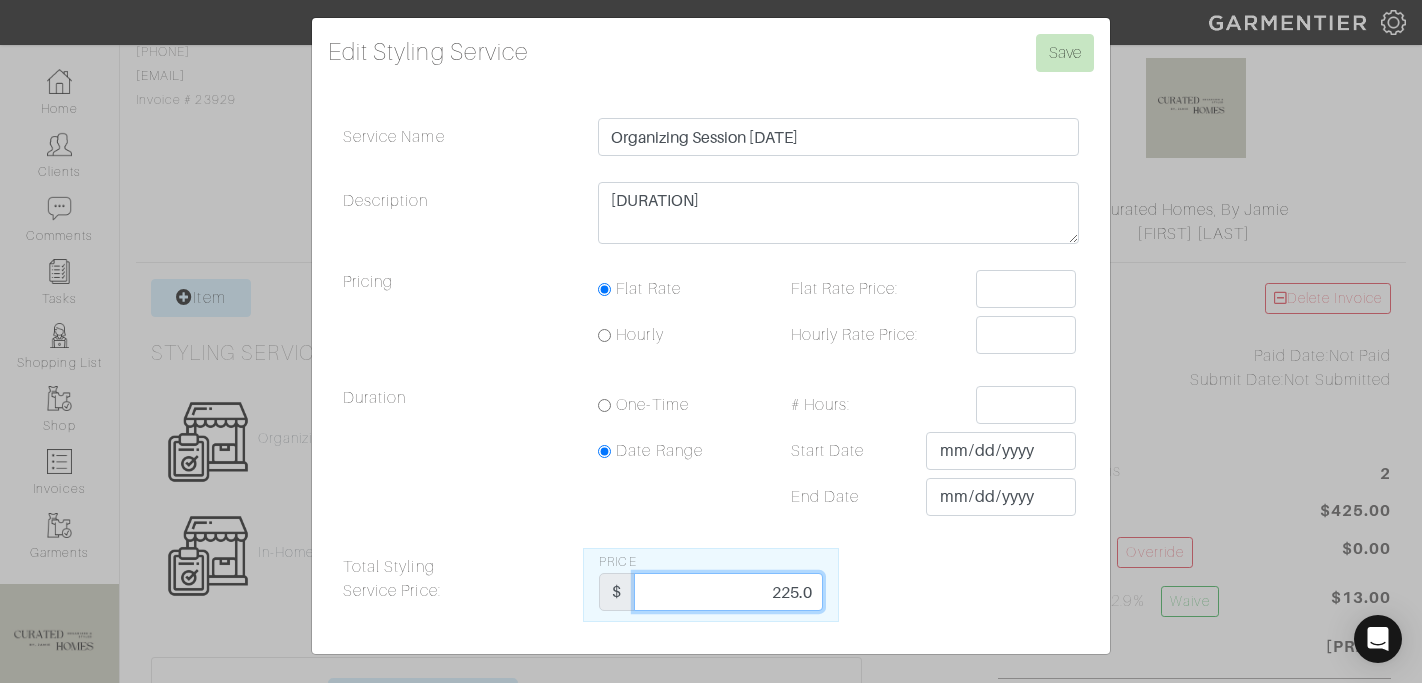 click on "225.0" at bounding box center (728, 592) 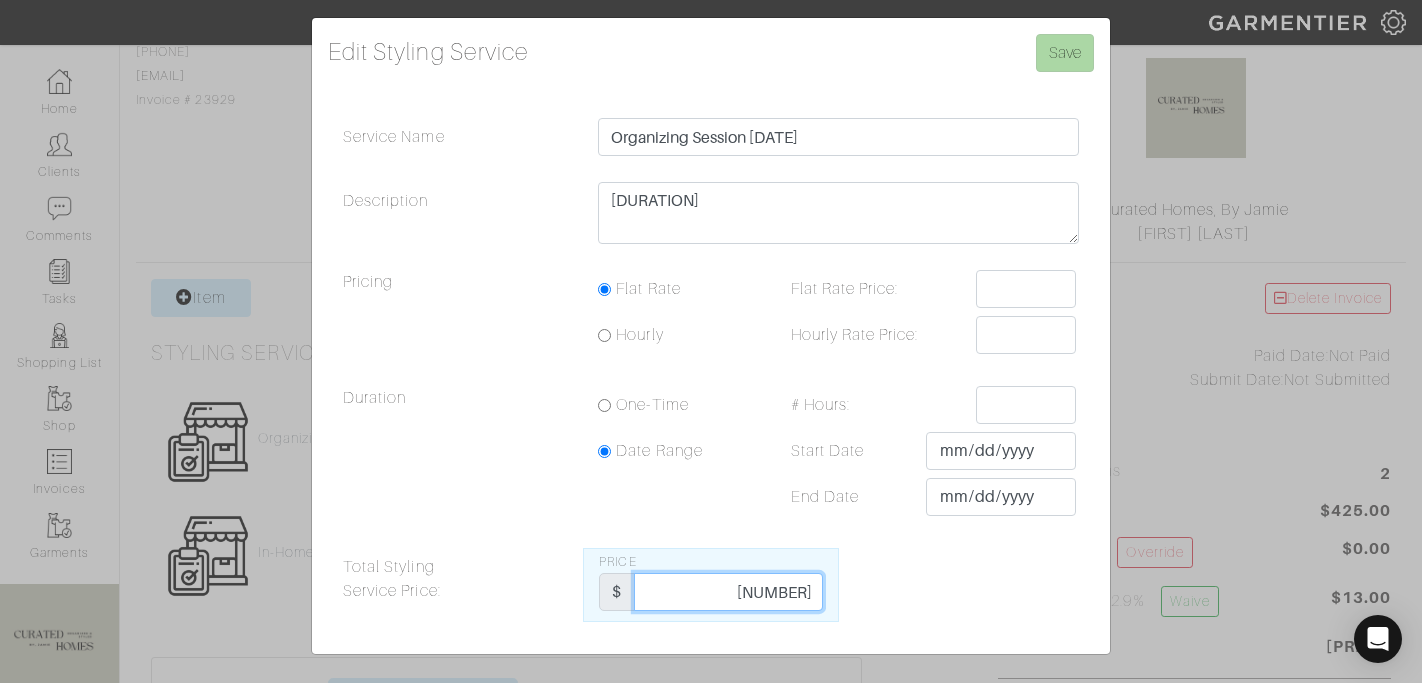 type on "850" 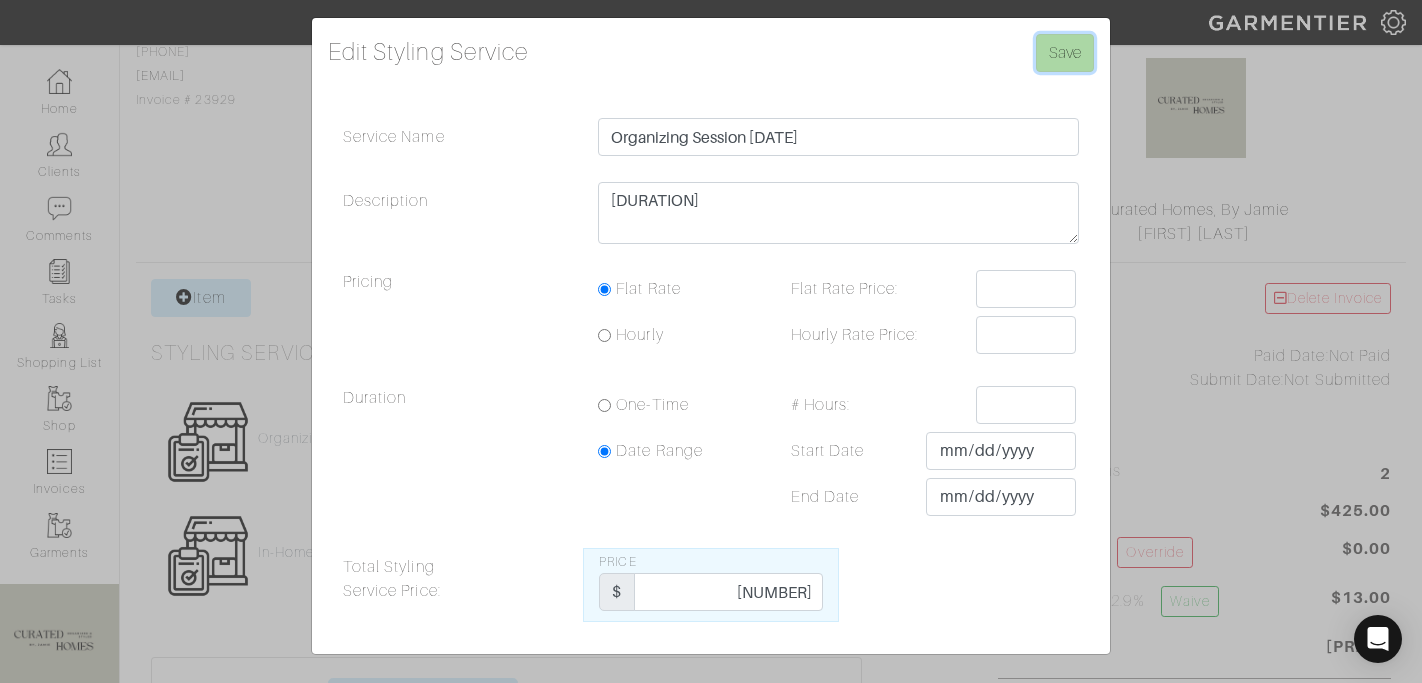 click on "Save" at bounding box center (1065, 53) 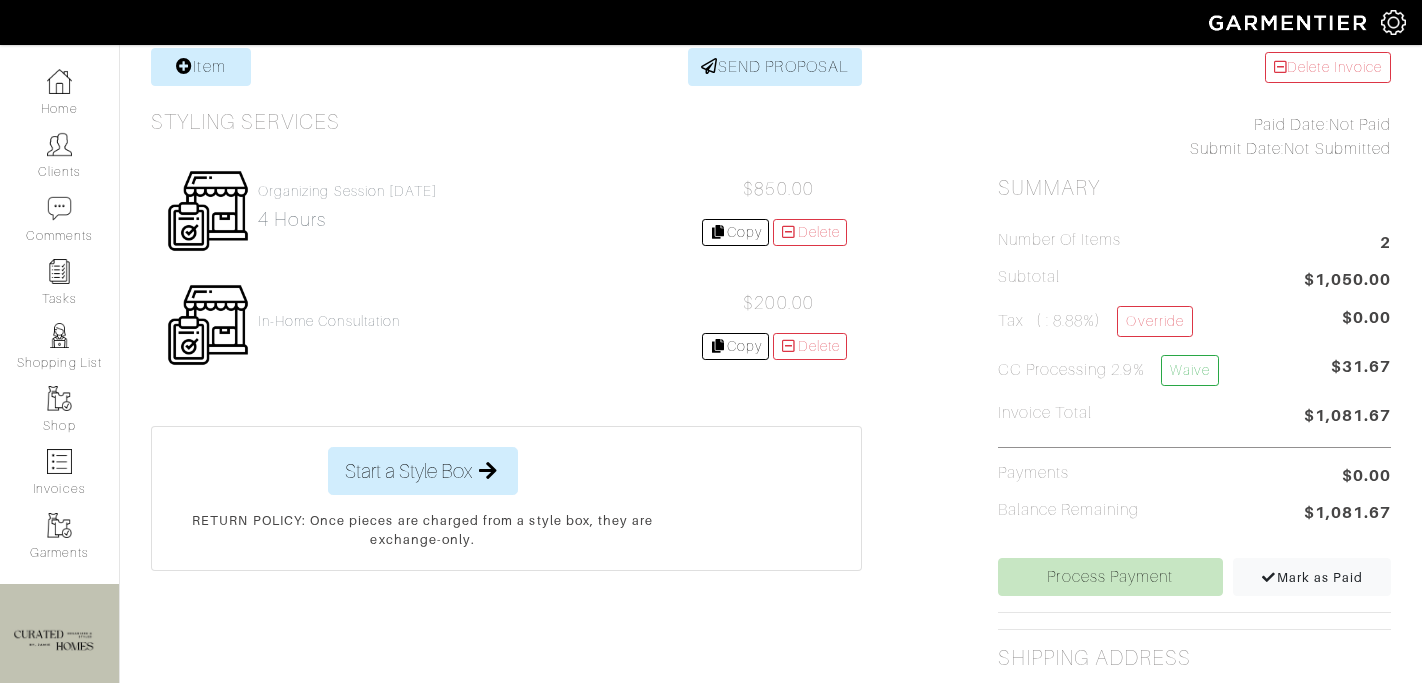 scroll, scrollTop: 409, scrollLeft: 0, axis: vertical 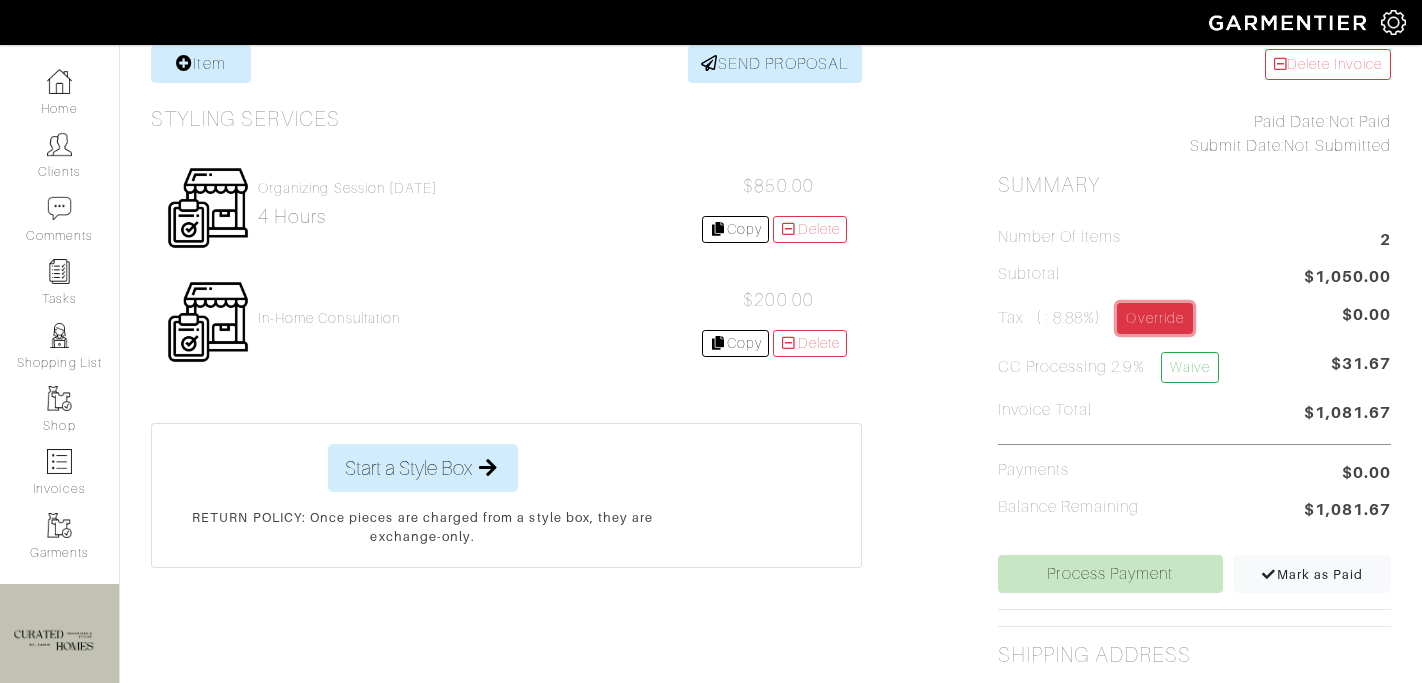 click on "Override" at bounding box center [1154, 318] 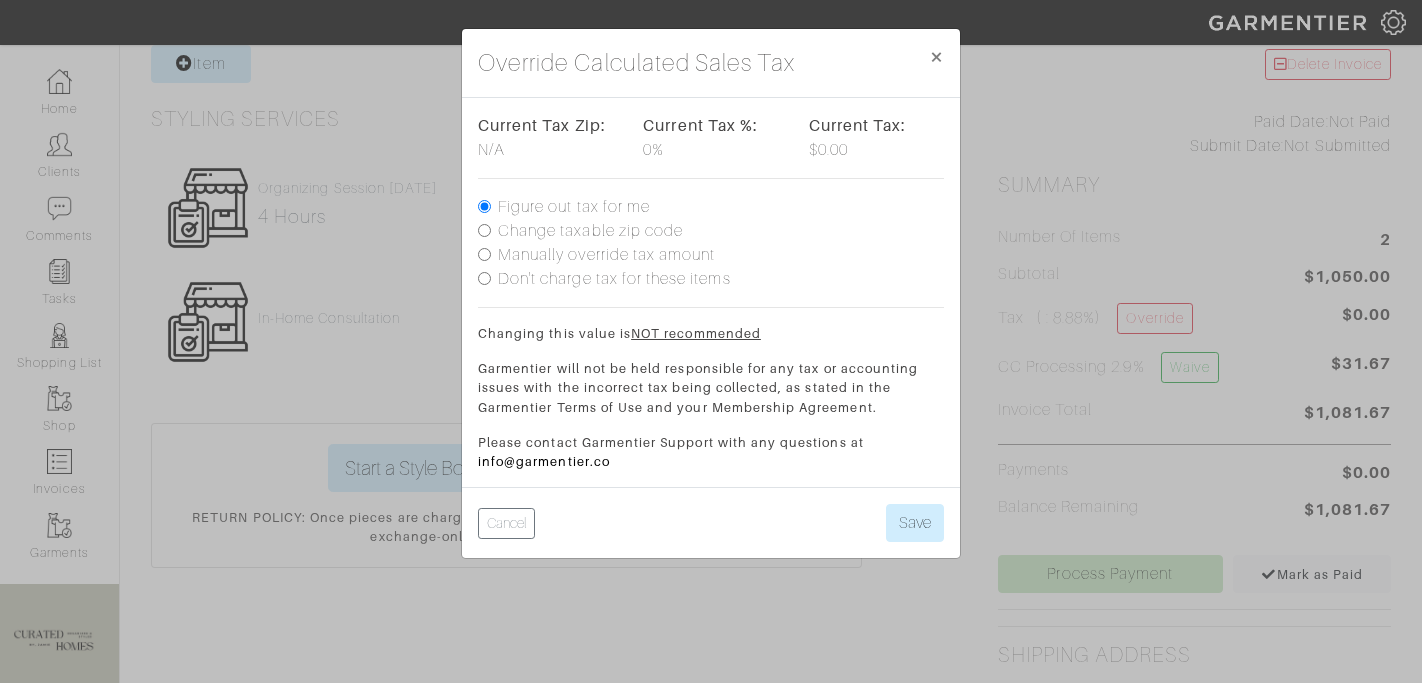 click on "Manually override tax amount" at bounding box center [574, 207] 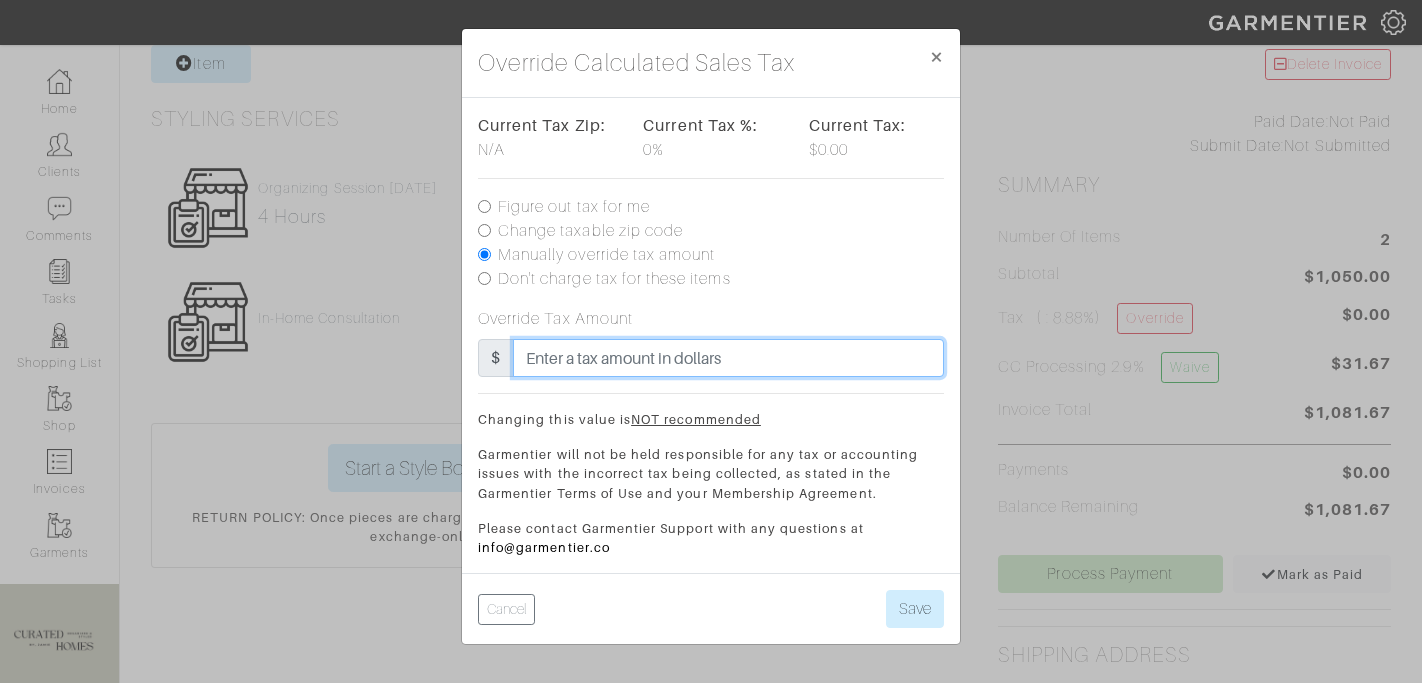 click at bounding box center [728, 358] 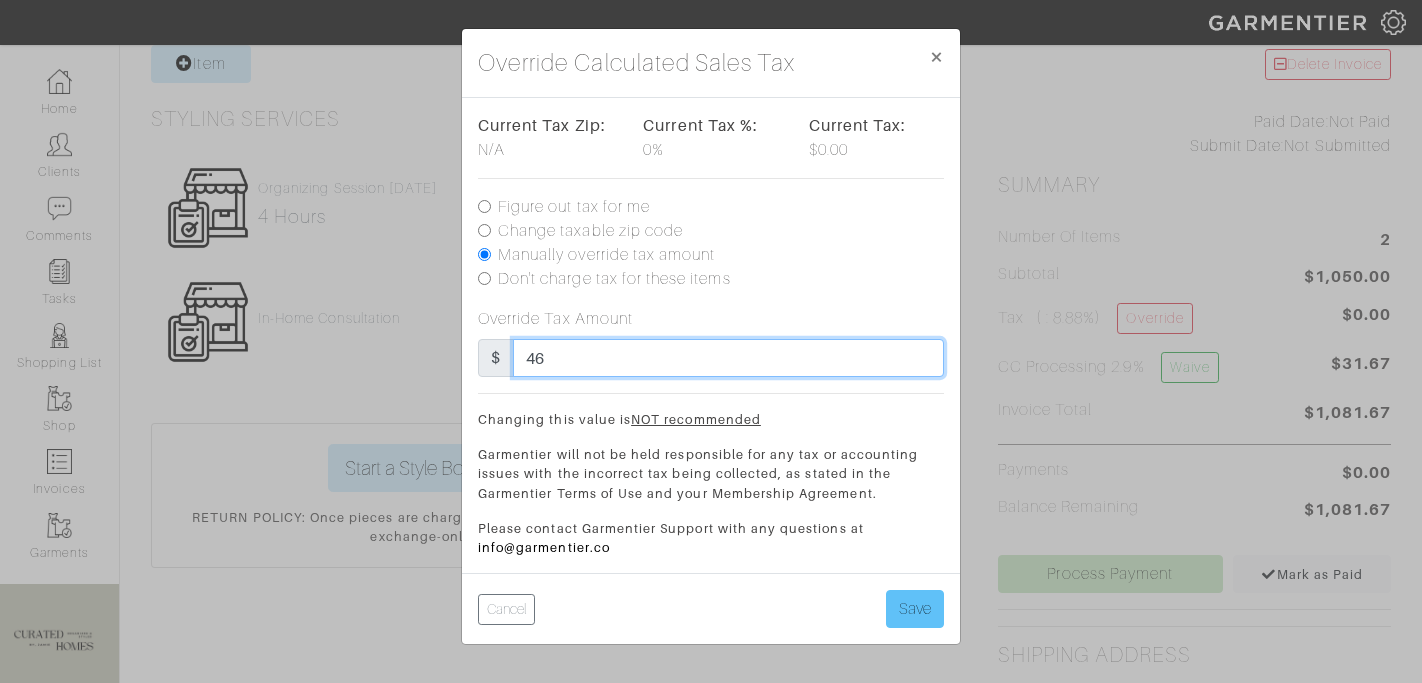 type on "46" 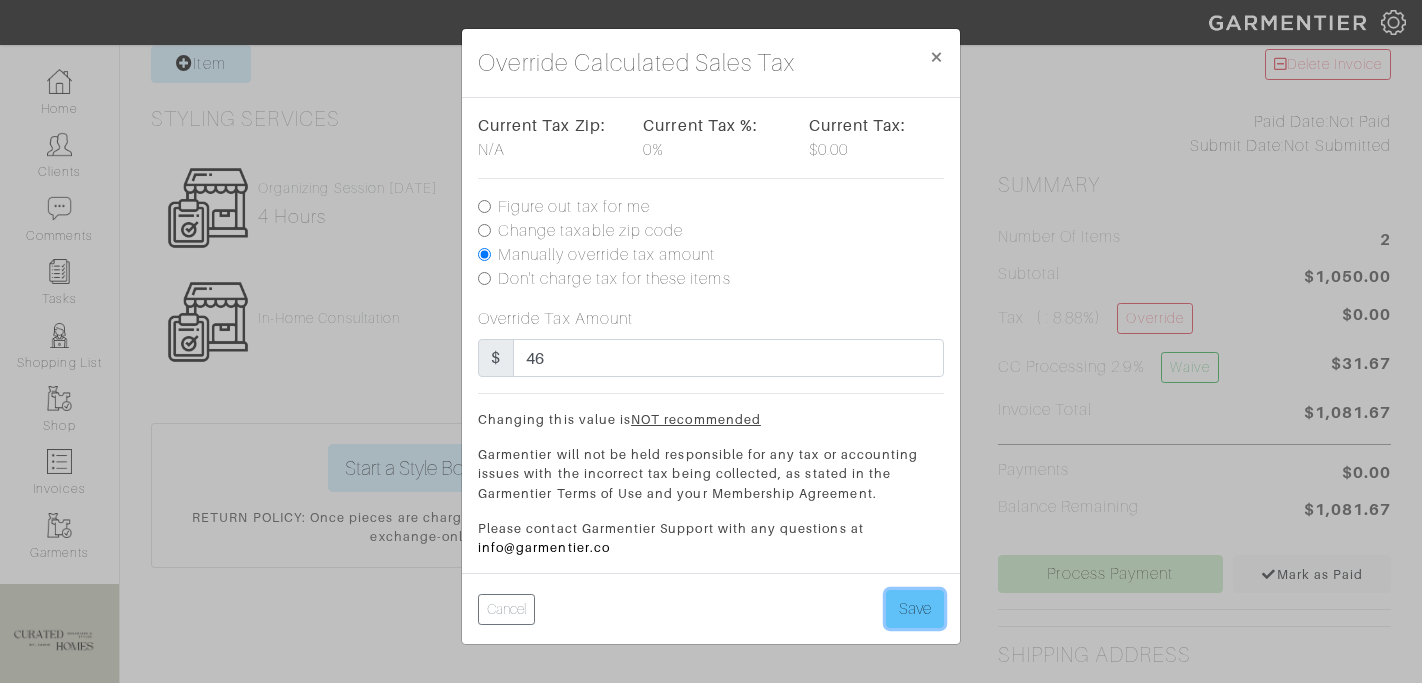 click on "Save" at bounding box center (915, 609) 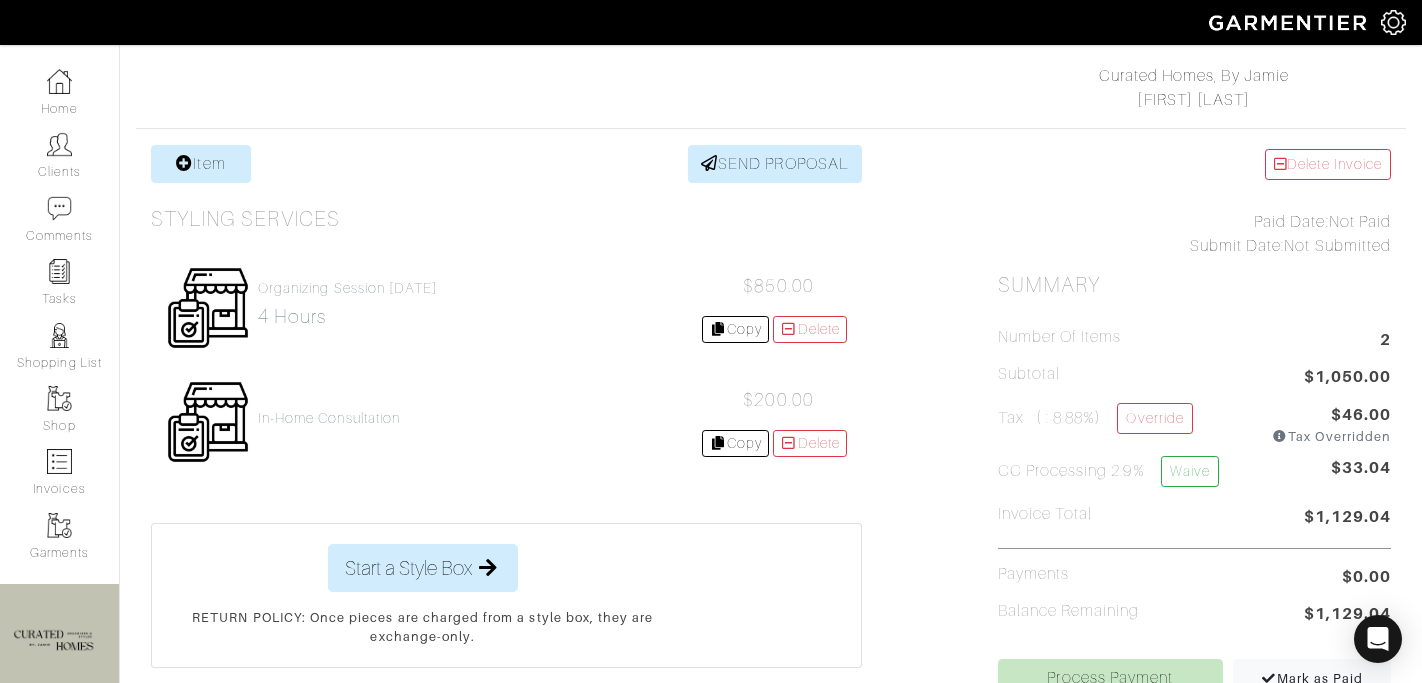 scroll, scrollTop: 301, scrollLeft: 0, axis: vertical 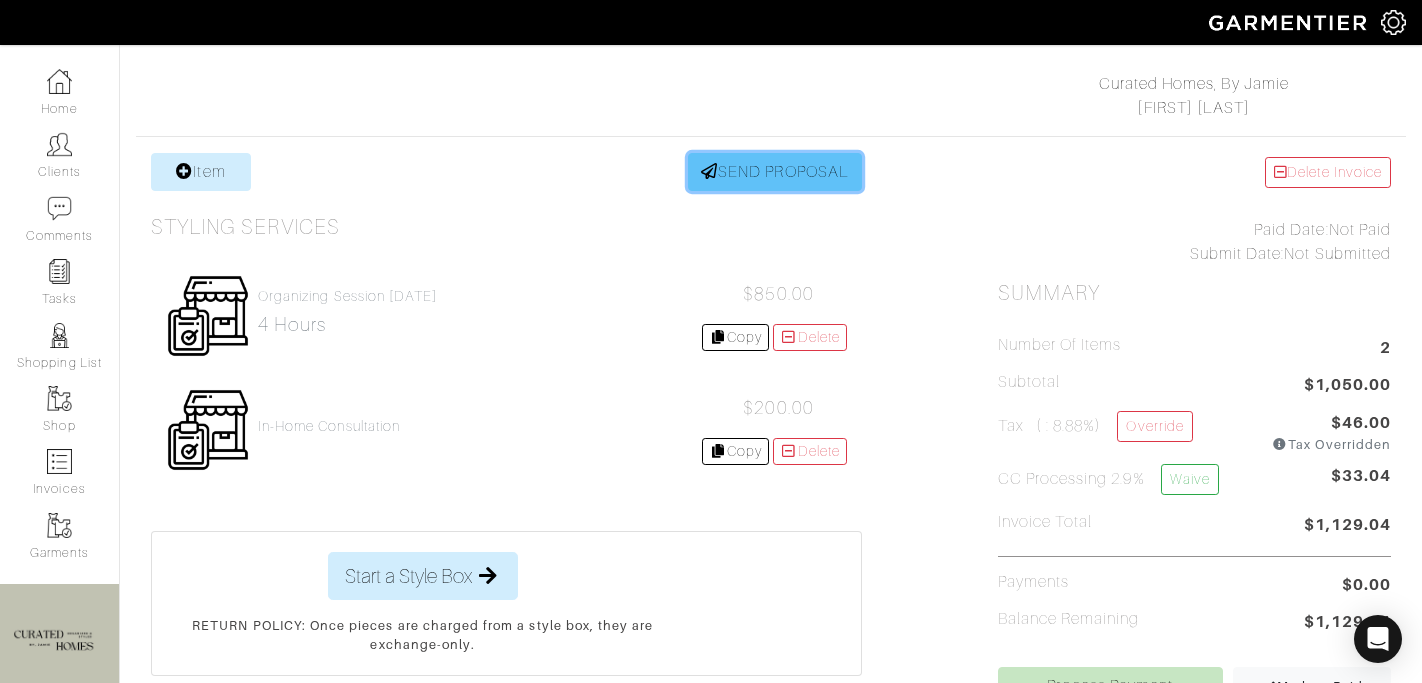 click on "SEND PROPOSAL" at bounding box center (775, 172) 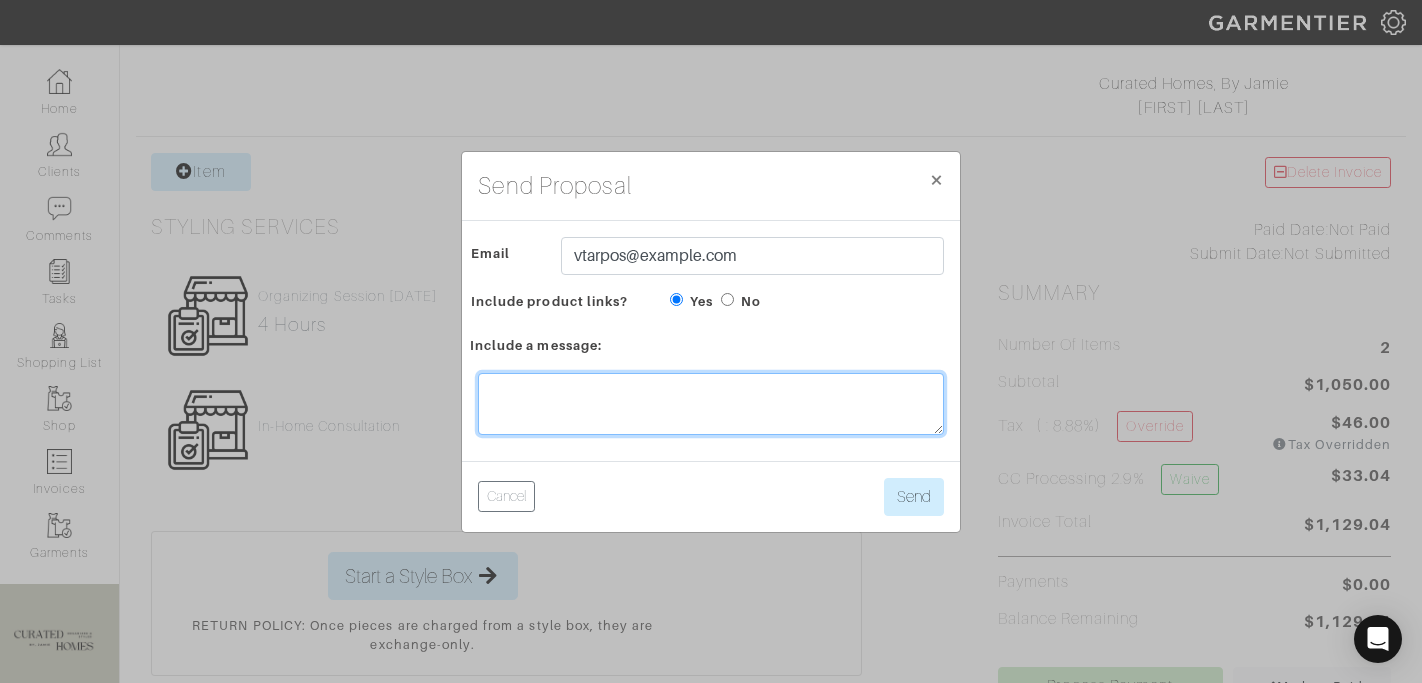 click at bounding box center (711, 404) 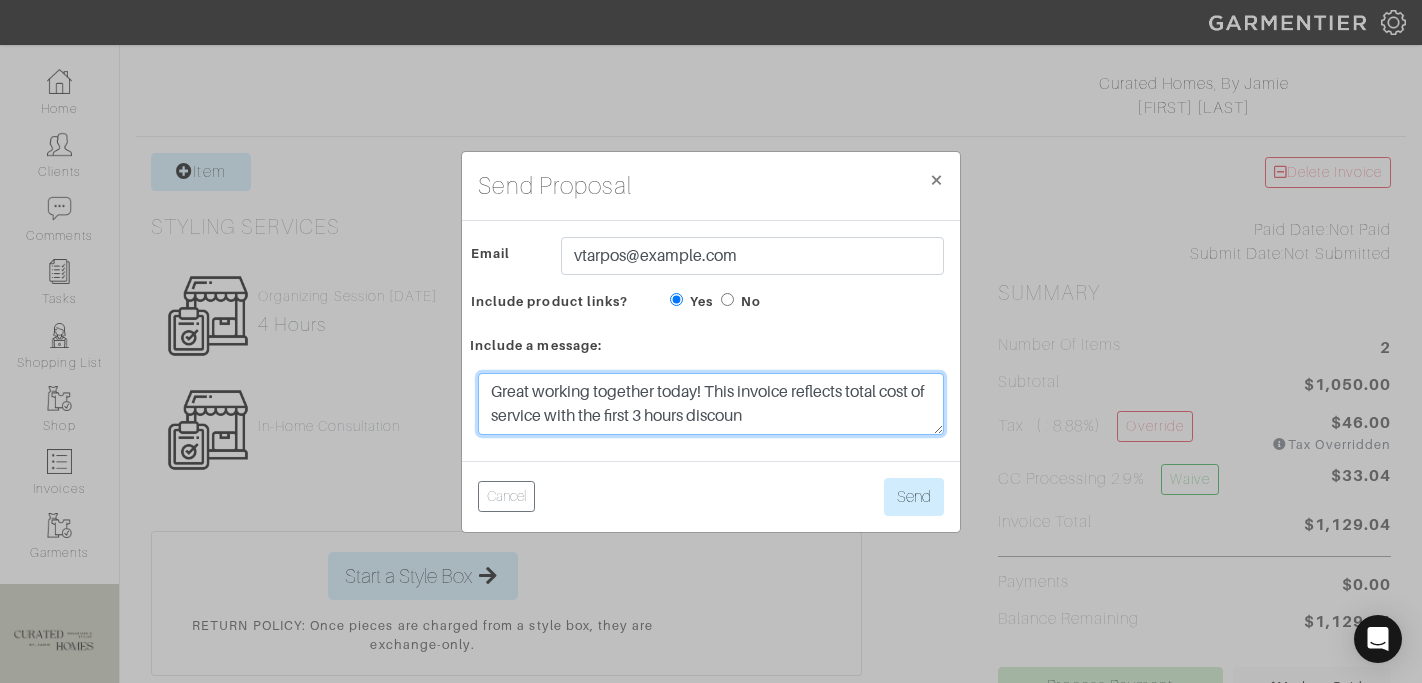 drag, startPoint x: 802, startPoint y: 422, endPoint x: 617, endPoint y: 417, distance: 185.06755 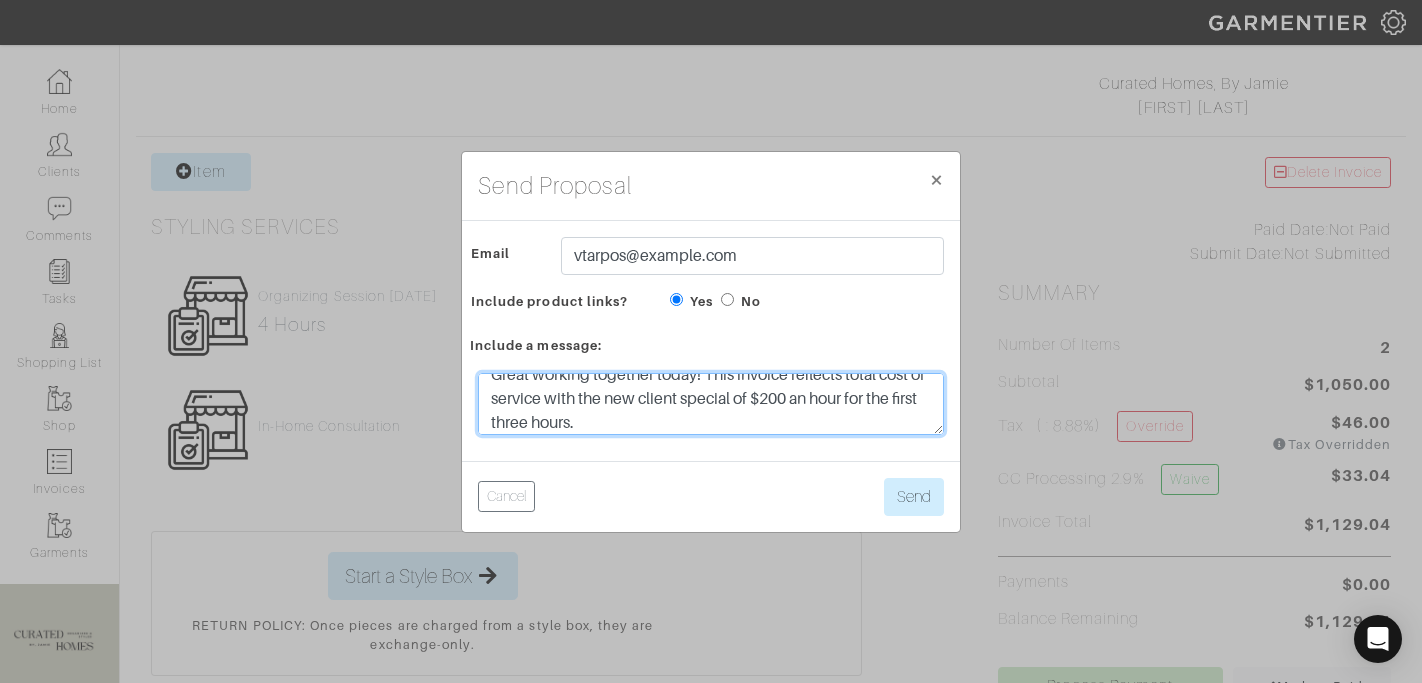 scroll, scrollTop: 24, scrollLeft: 0, axis: vertical 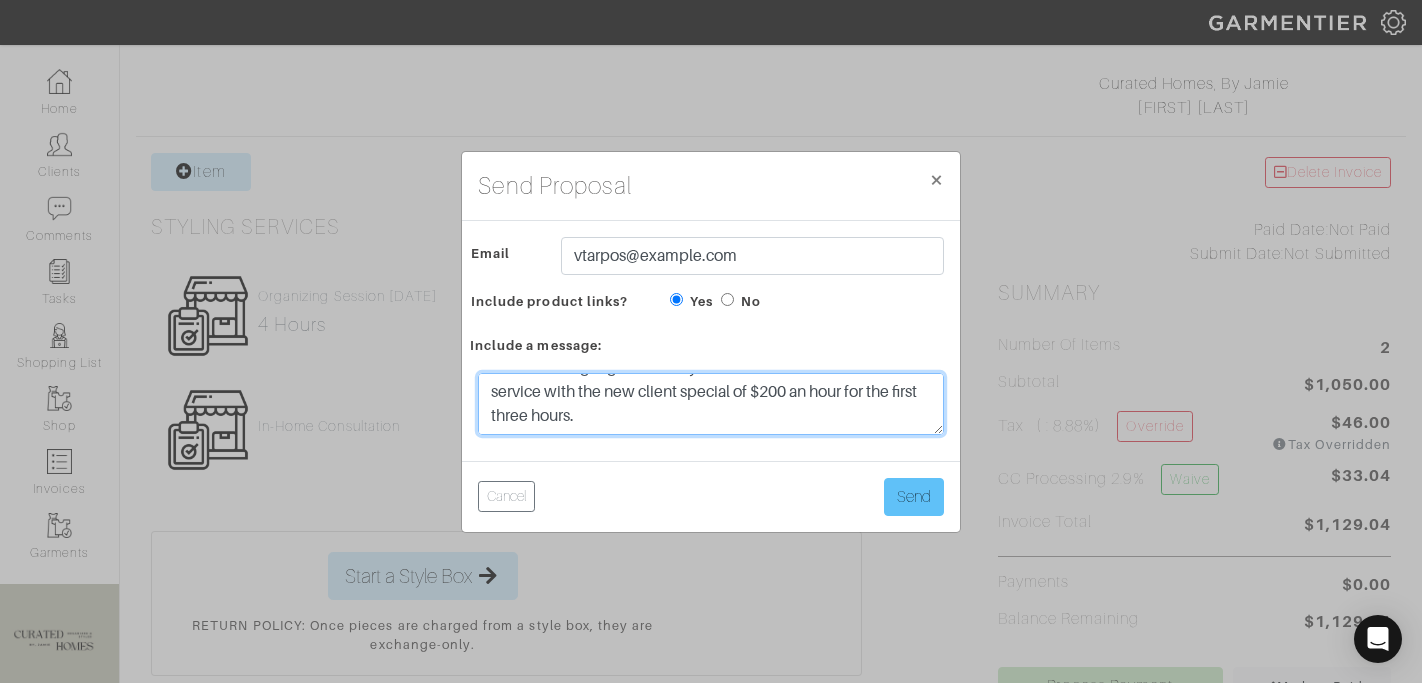type on "Great working together today! This invoice reflects total cost of service with the new client special of $200 an hour for the first three hours." 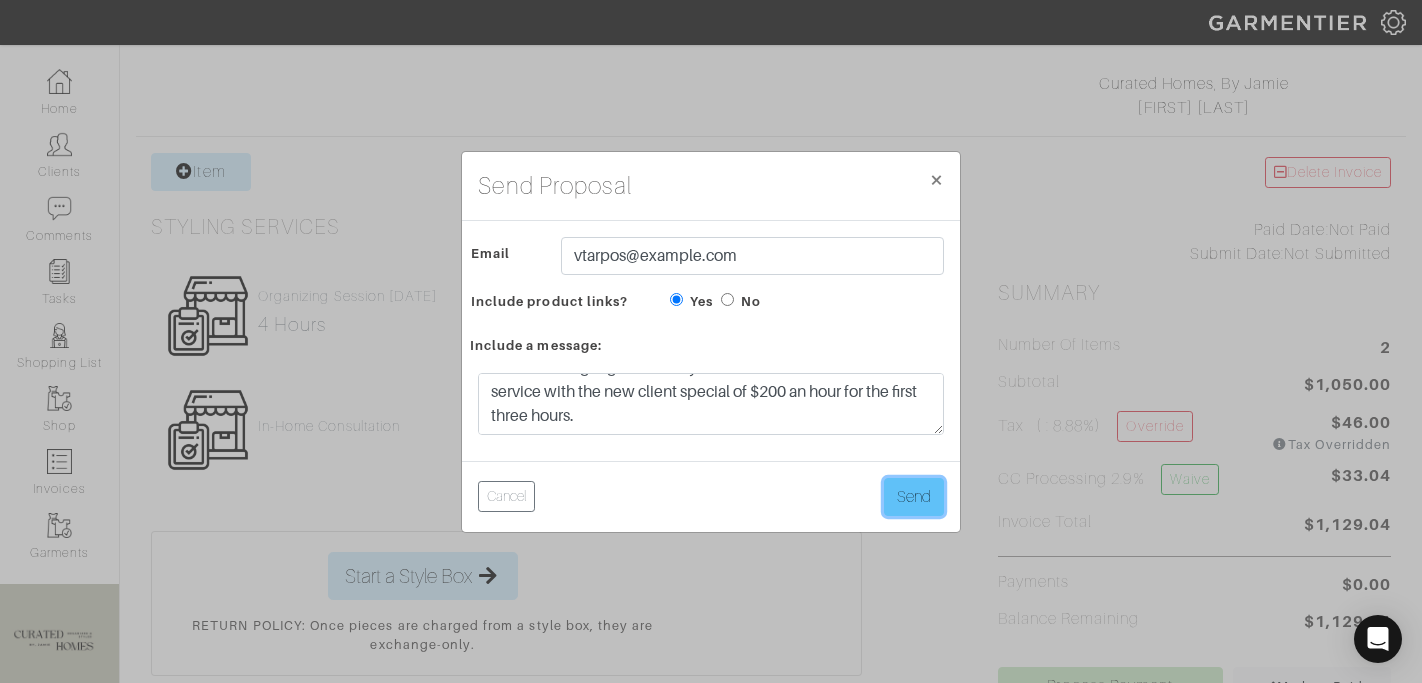 click on "Send" at bounding box center [914, 497] 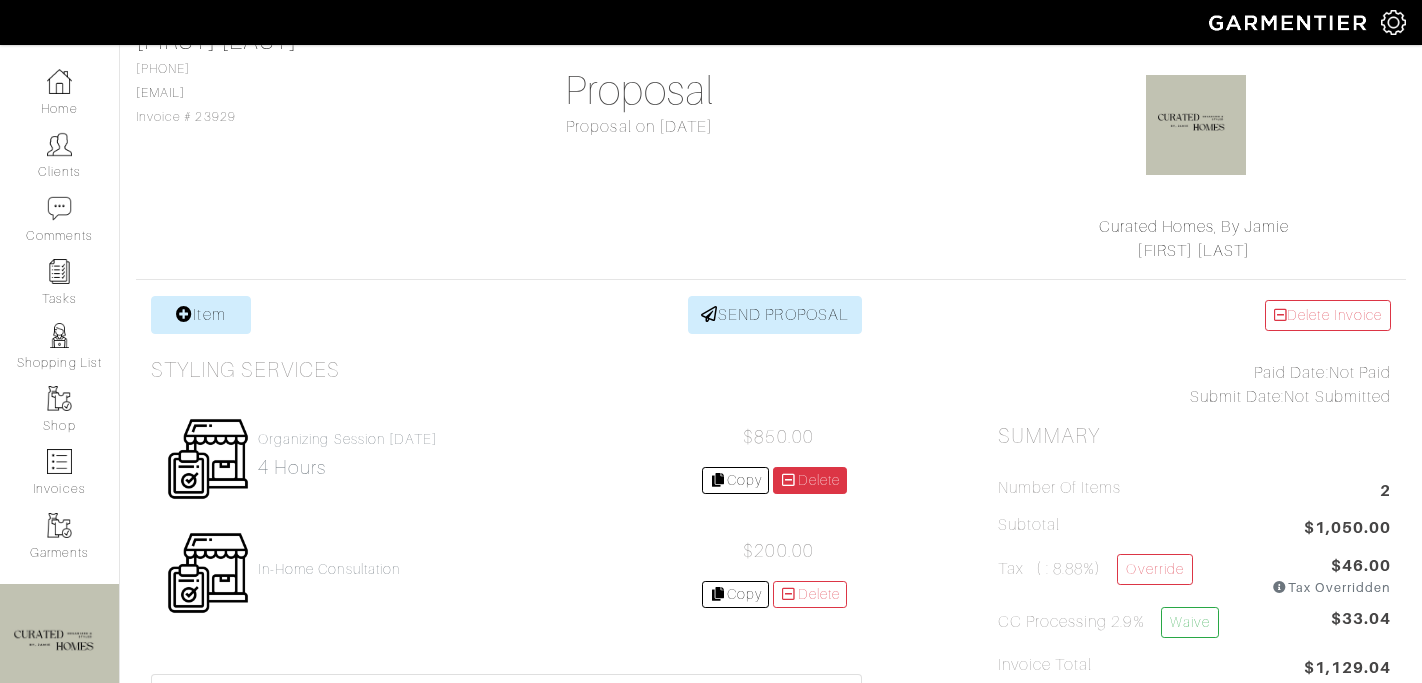 scroll, scrollTop: 401, scrollLeft: 0, axis: vertical 